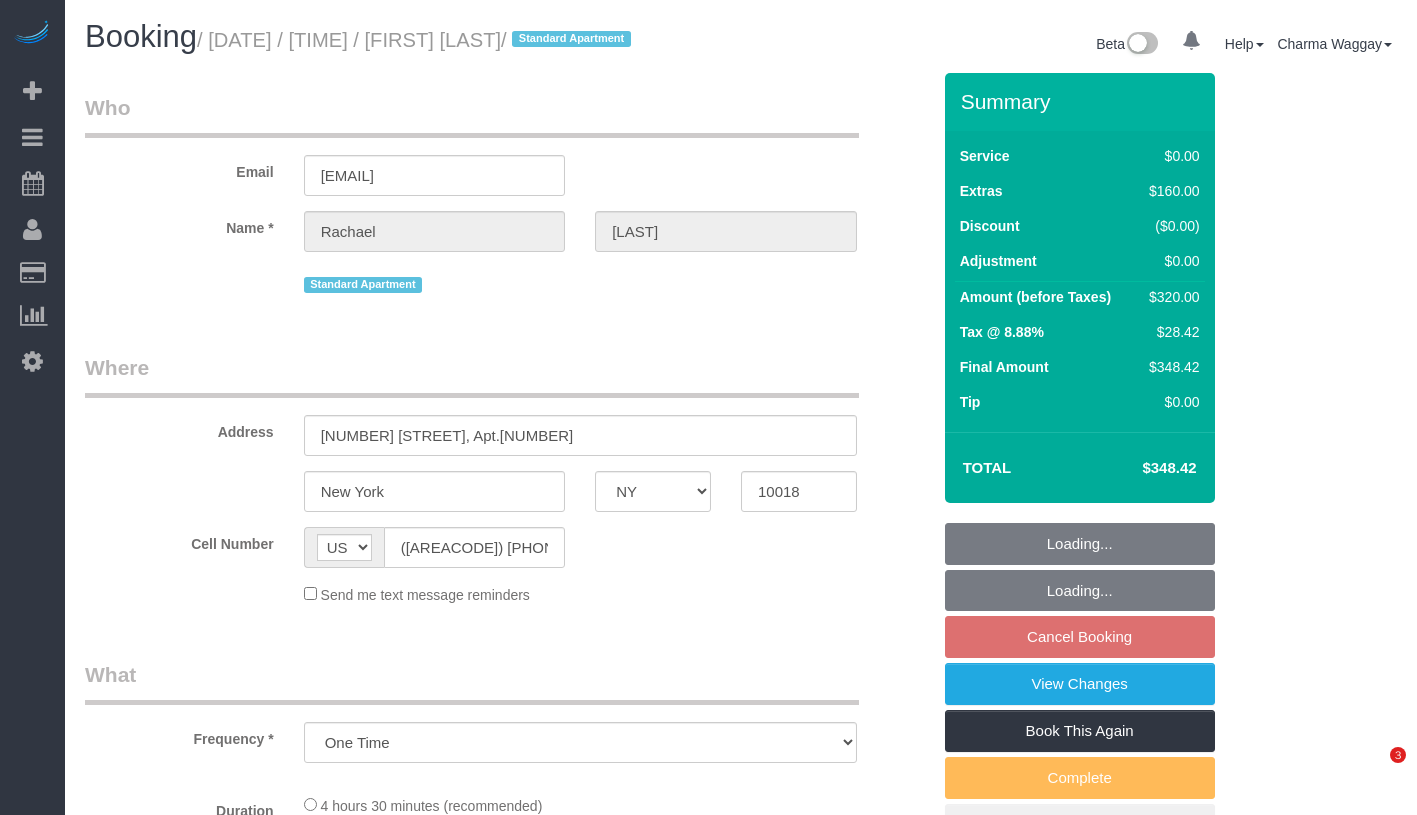 select on "NY" 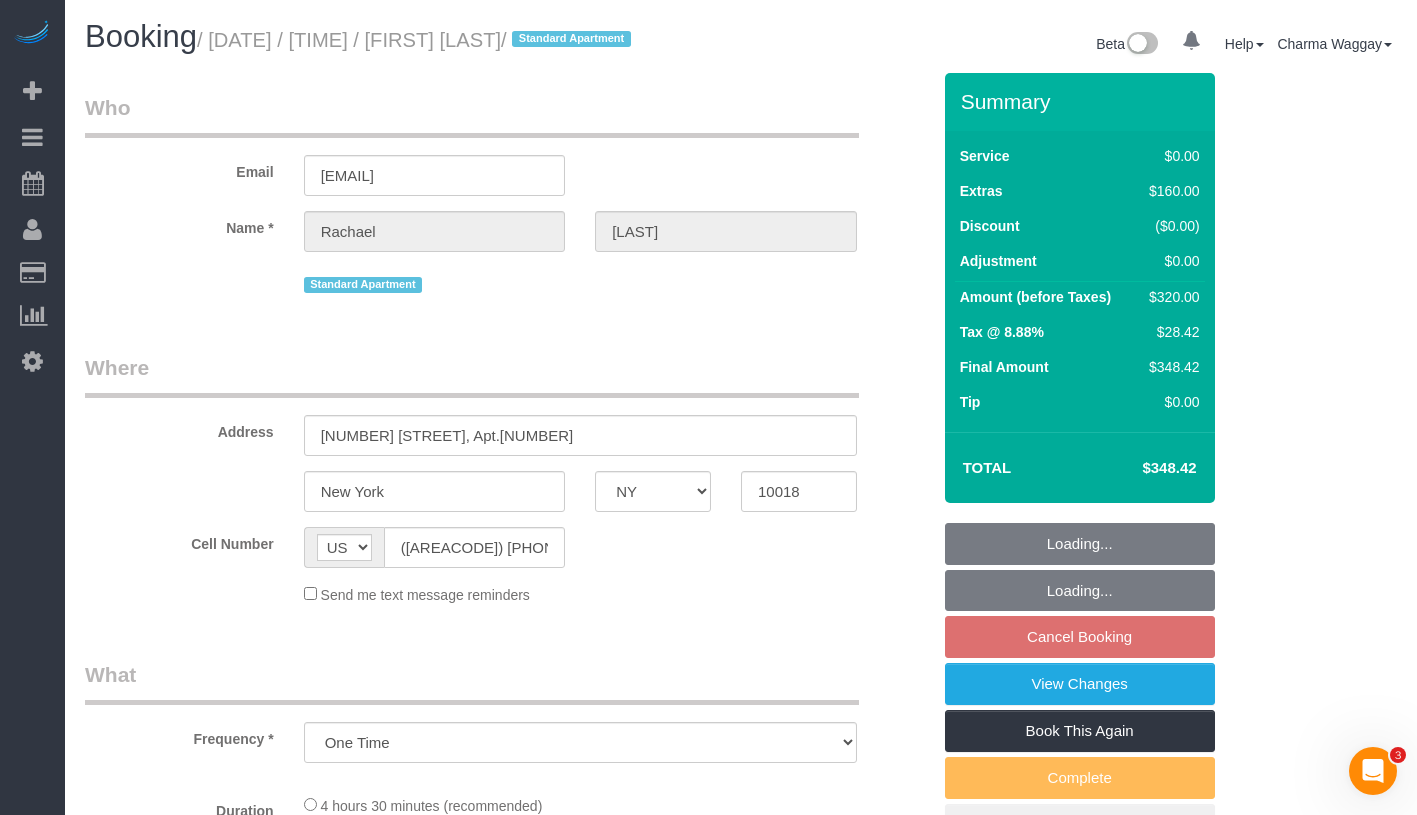 scroll, scrollTop: 0, scrollLeft: 0, axis: both 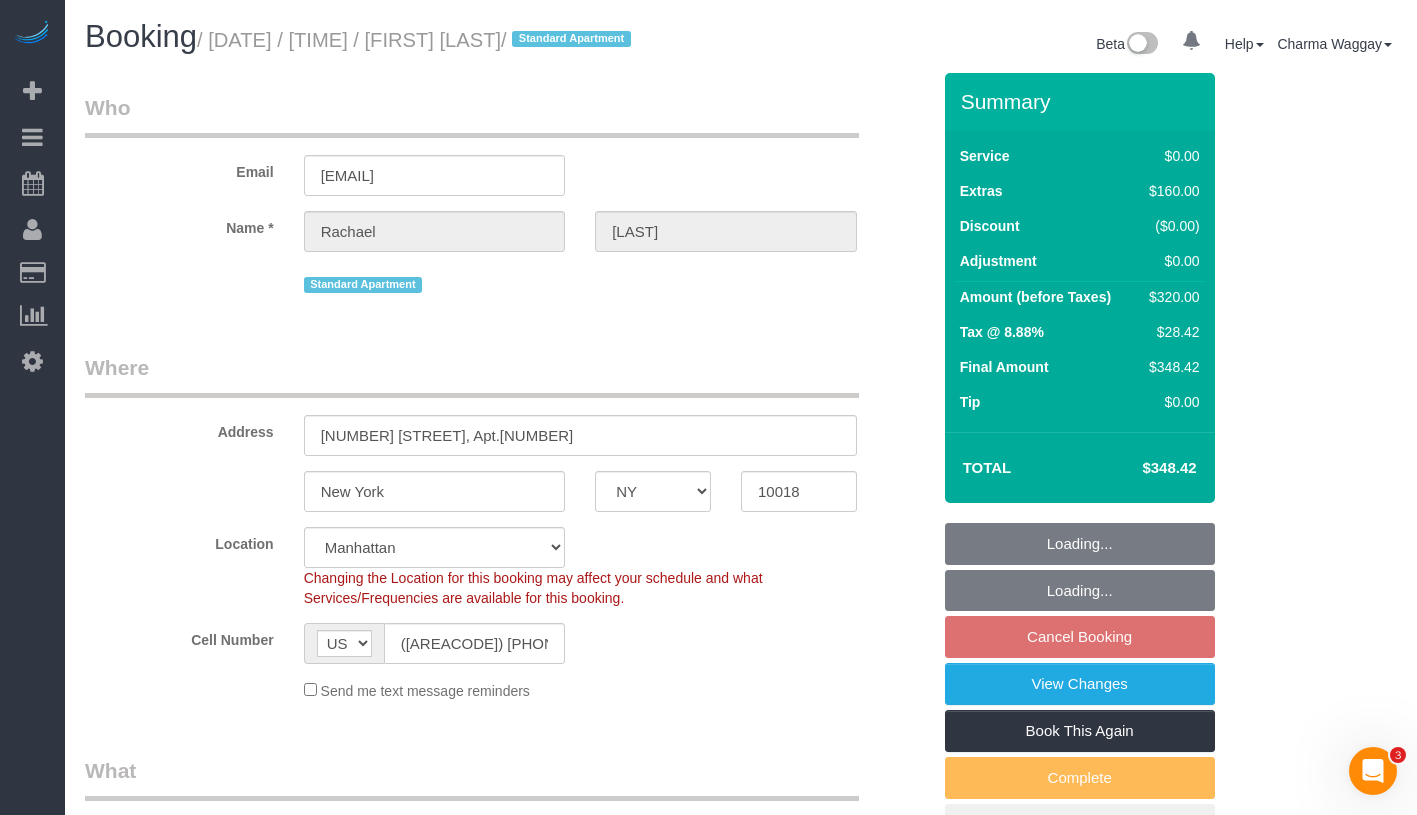 select on "object:1068" 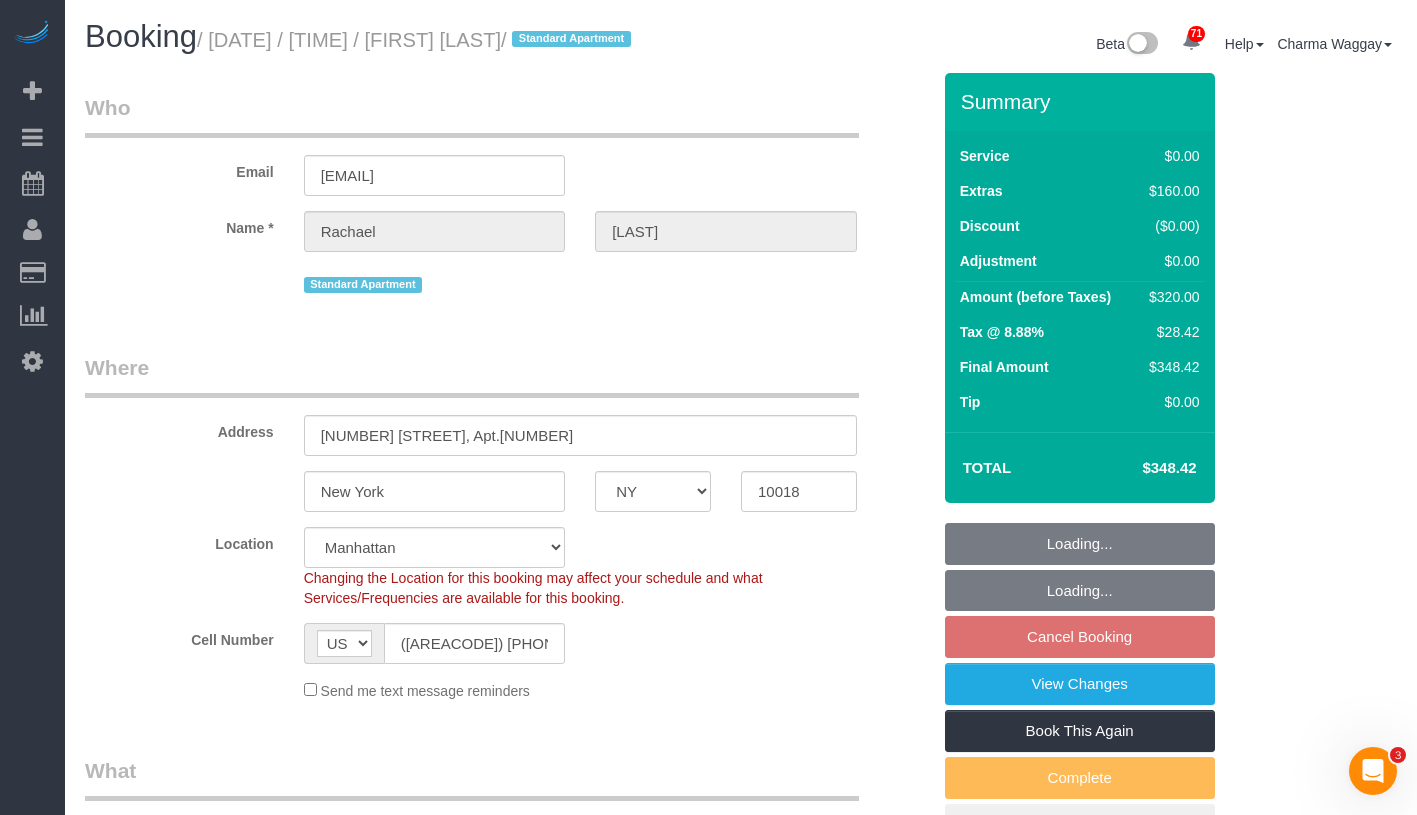 select on "1" 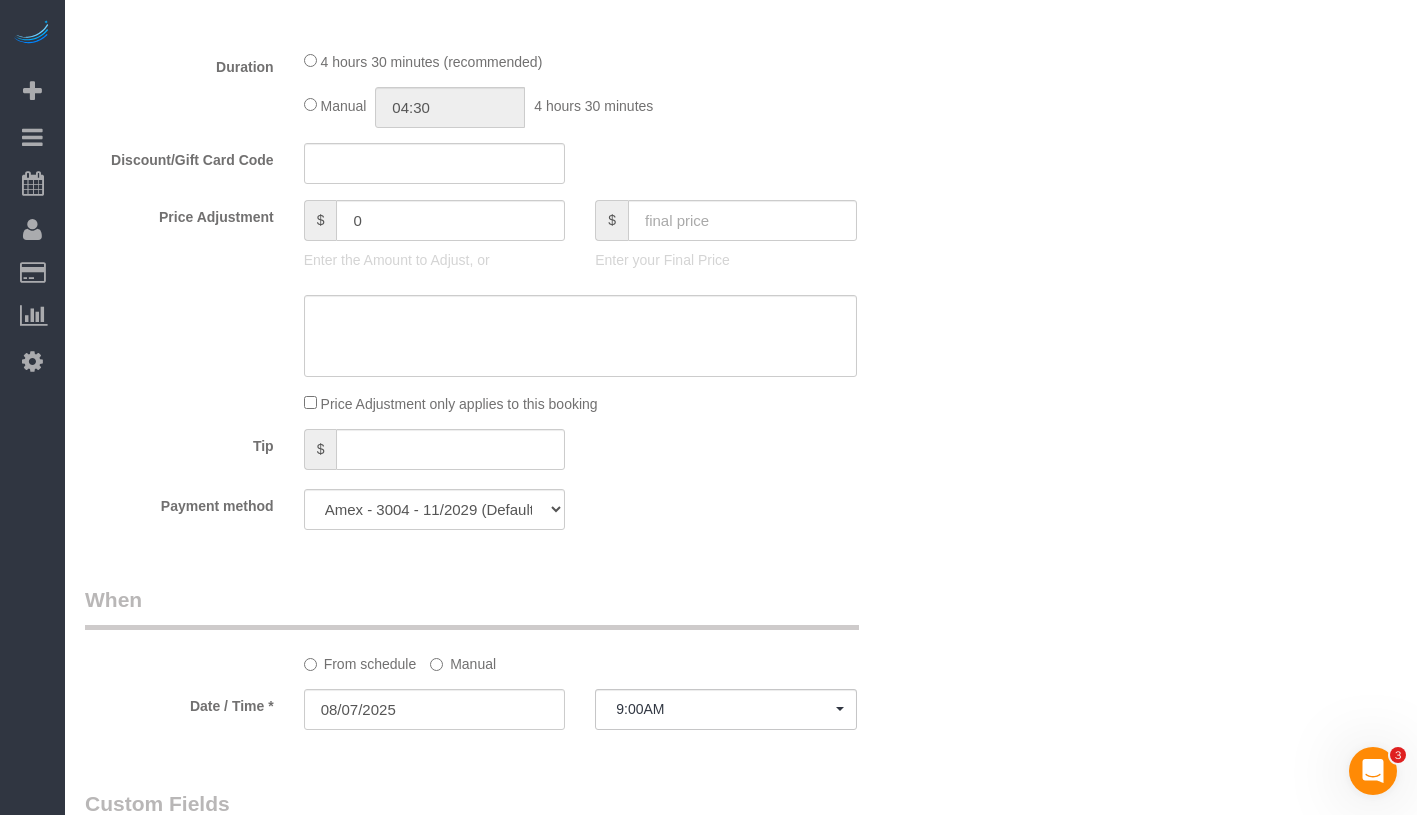 scroll, scrollTop: 1765, scrollLeft: 0, axis: vertical 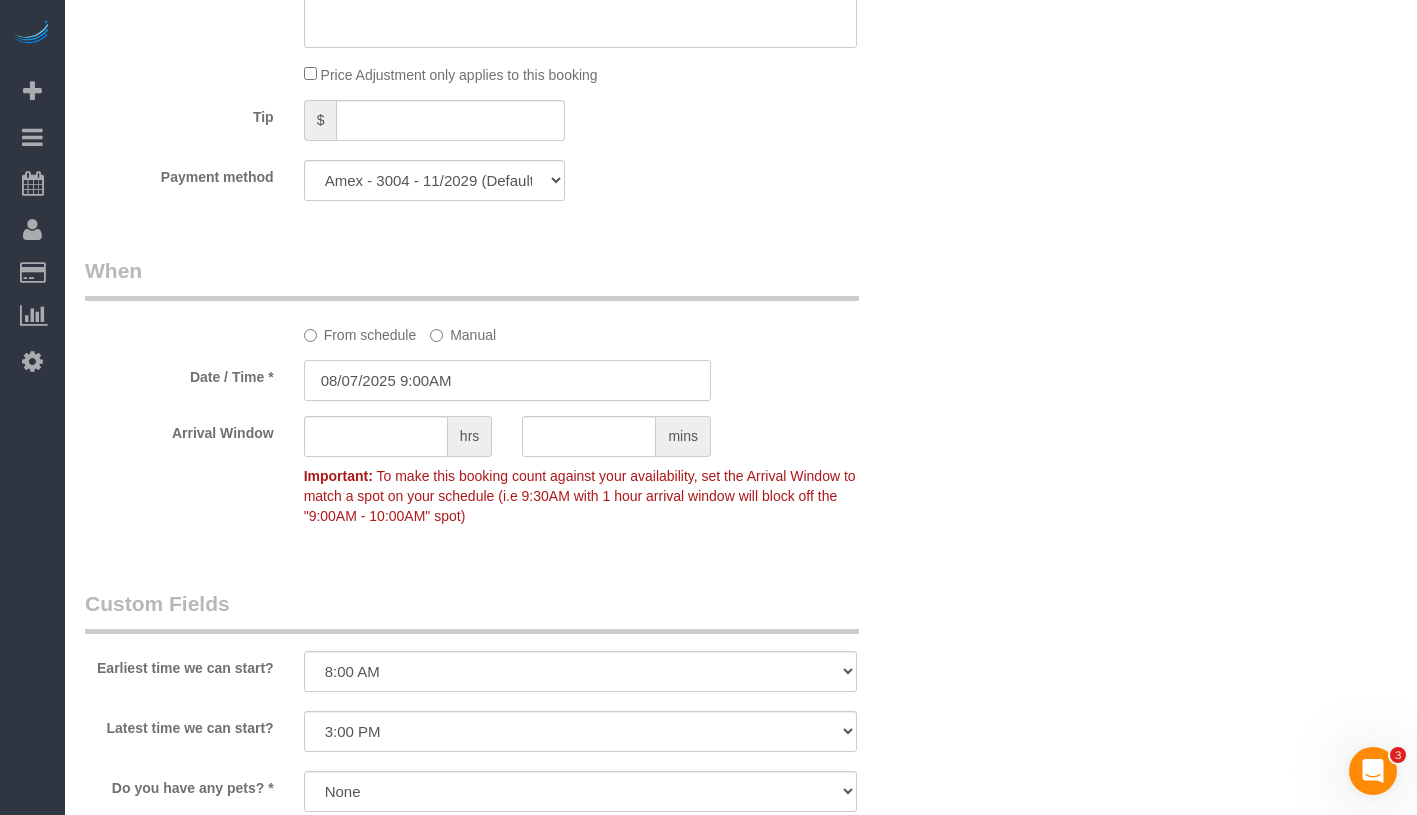 click on "08/07/2025 9:00AM" at bounding box center (507, 380) 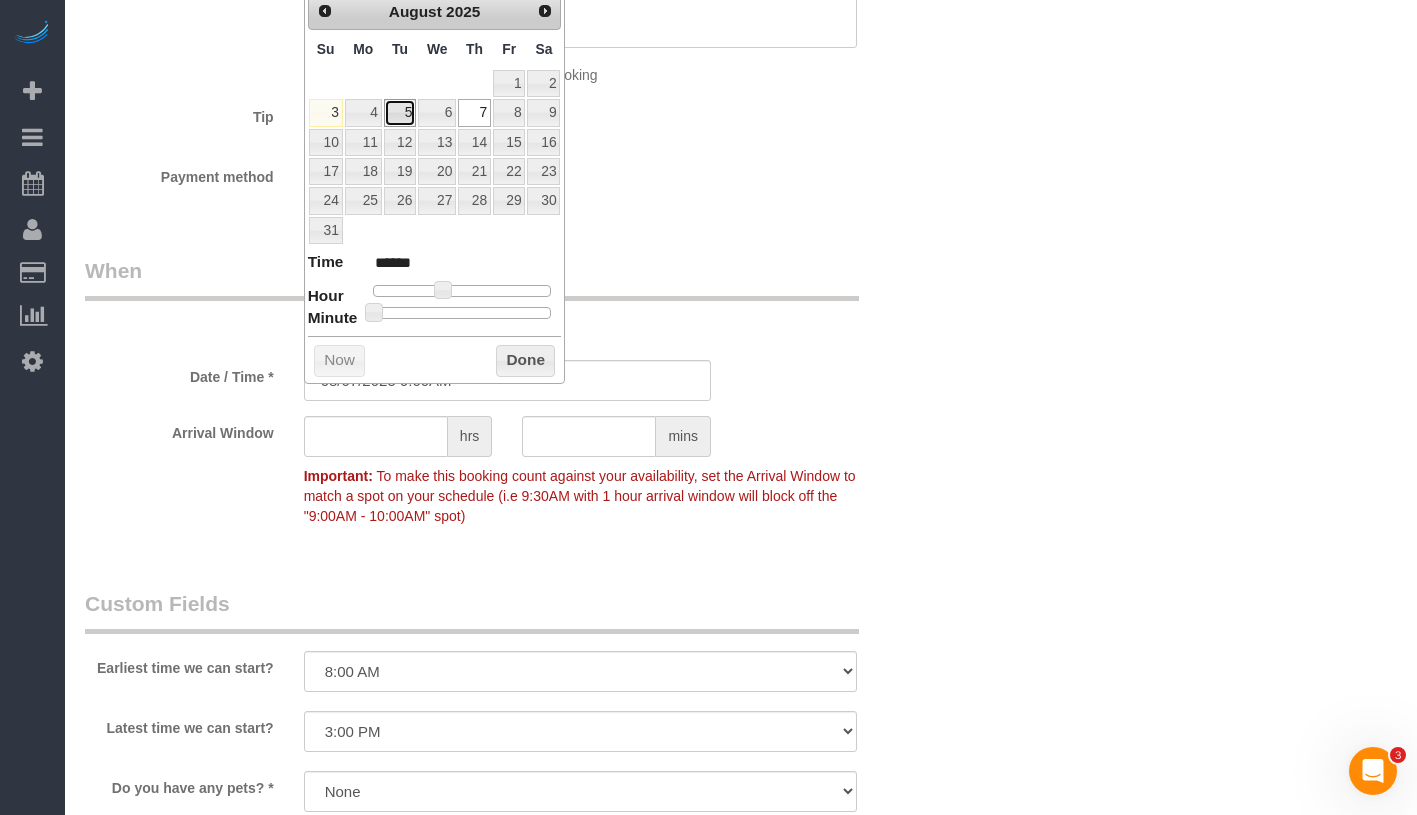 click on "5" at bounding box center (400, 112) 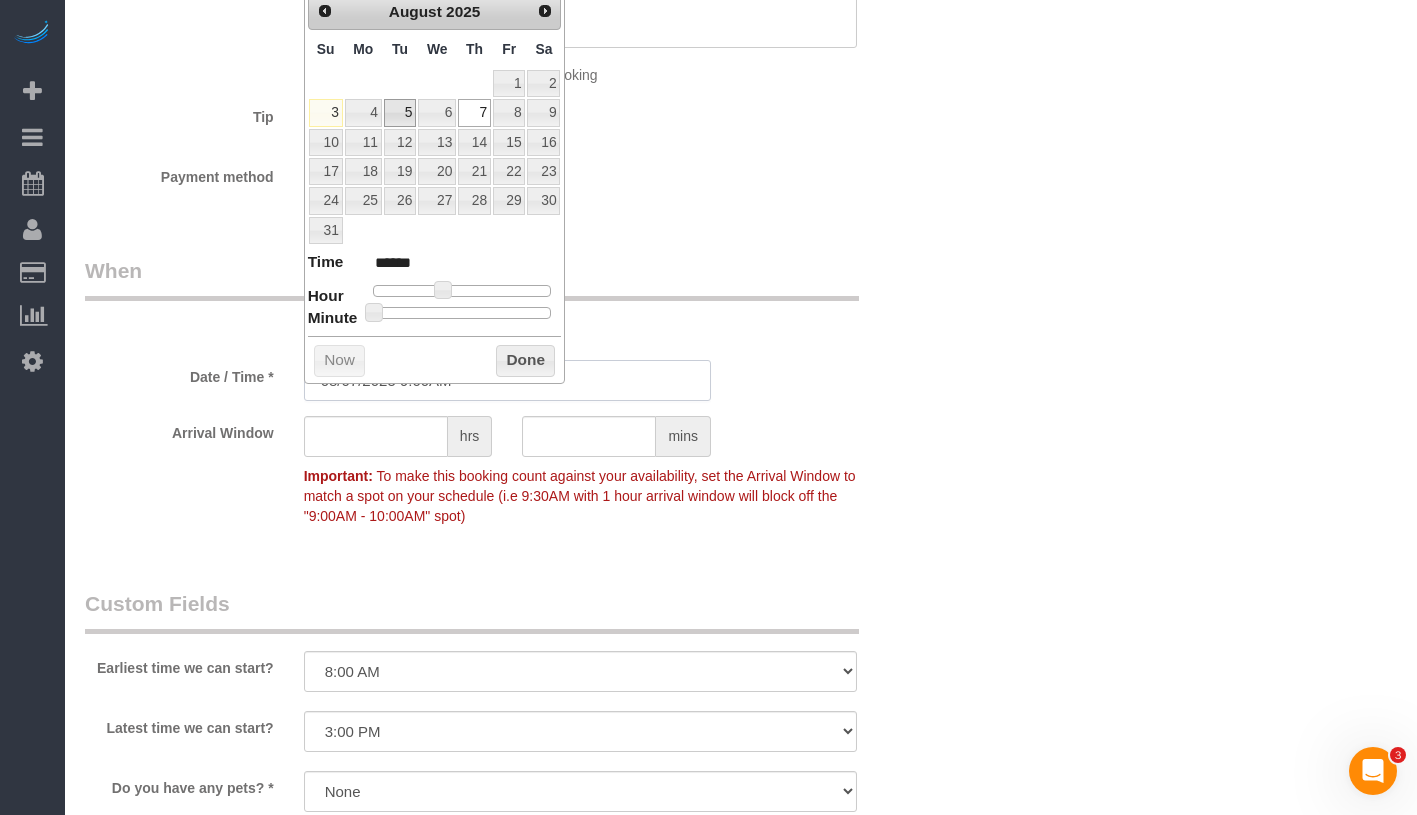 type on "08/05/2025 9:00AM" 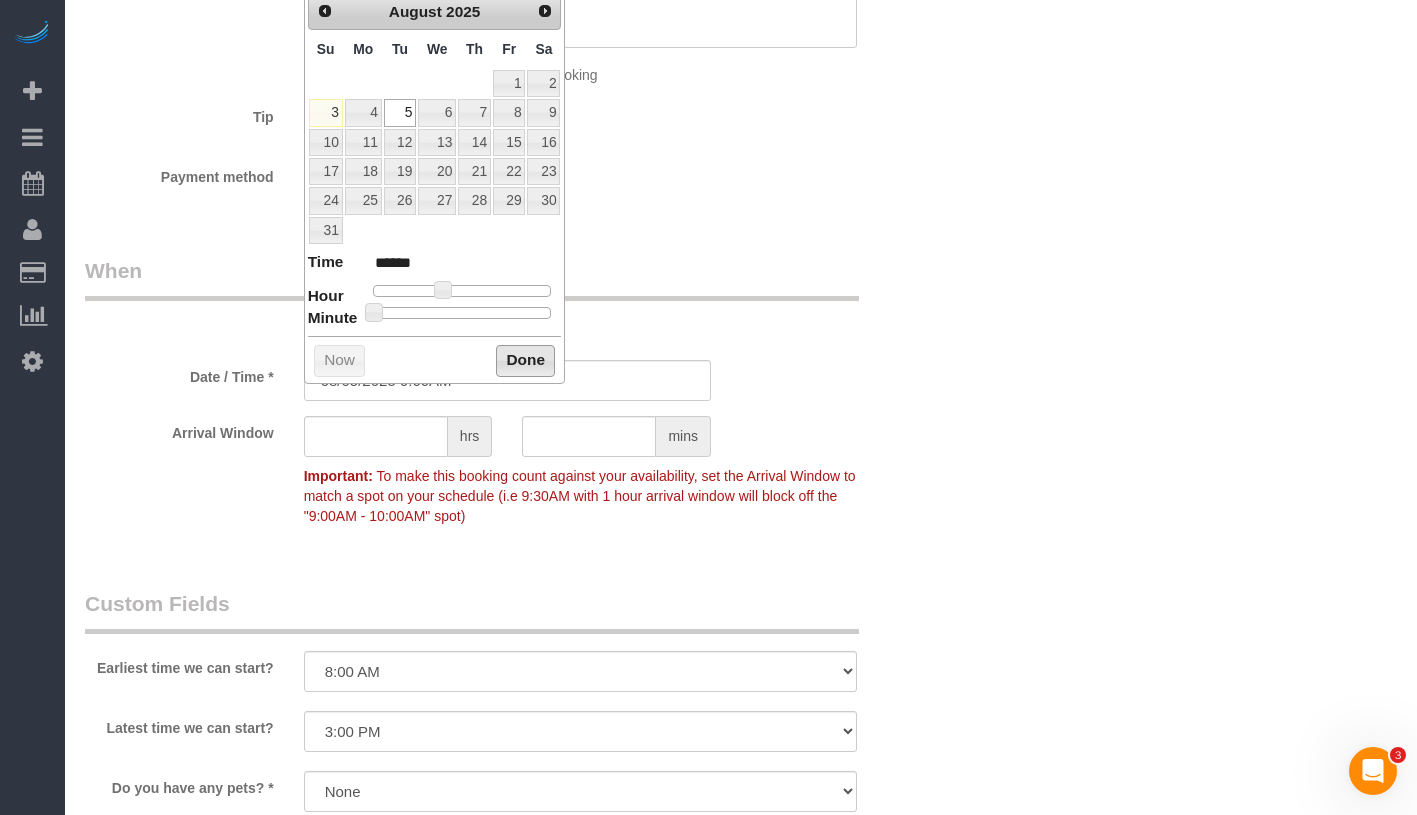 click on "Done" at bounding box center [525, 361] 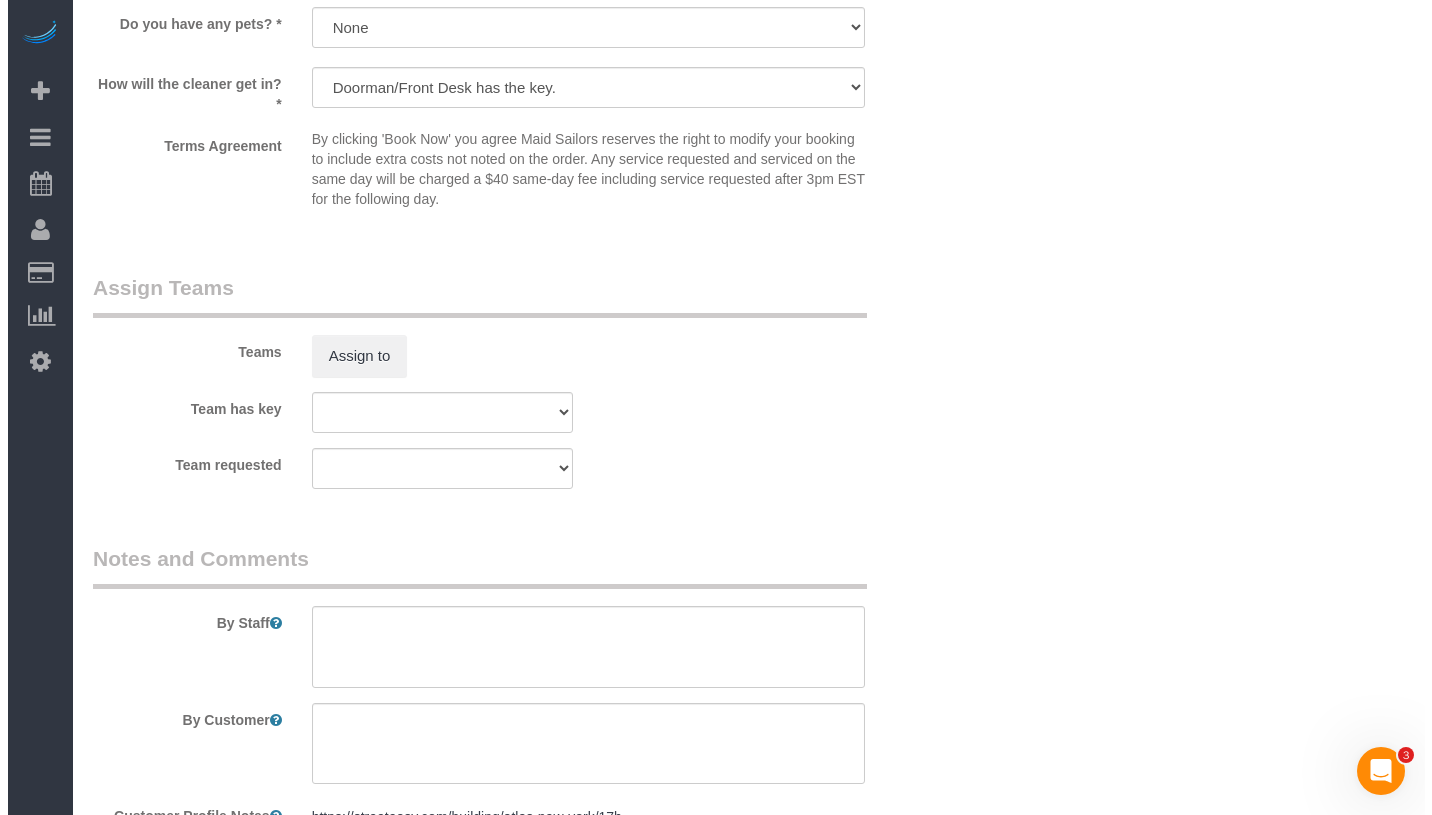 scroll, scrollTop: 2541, scrollLeft: 0, axis: vertical 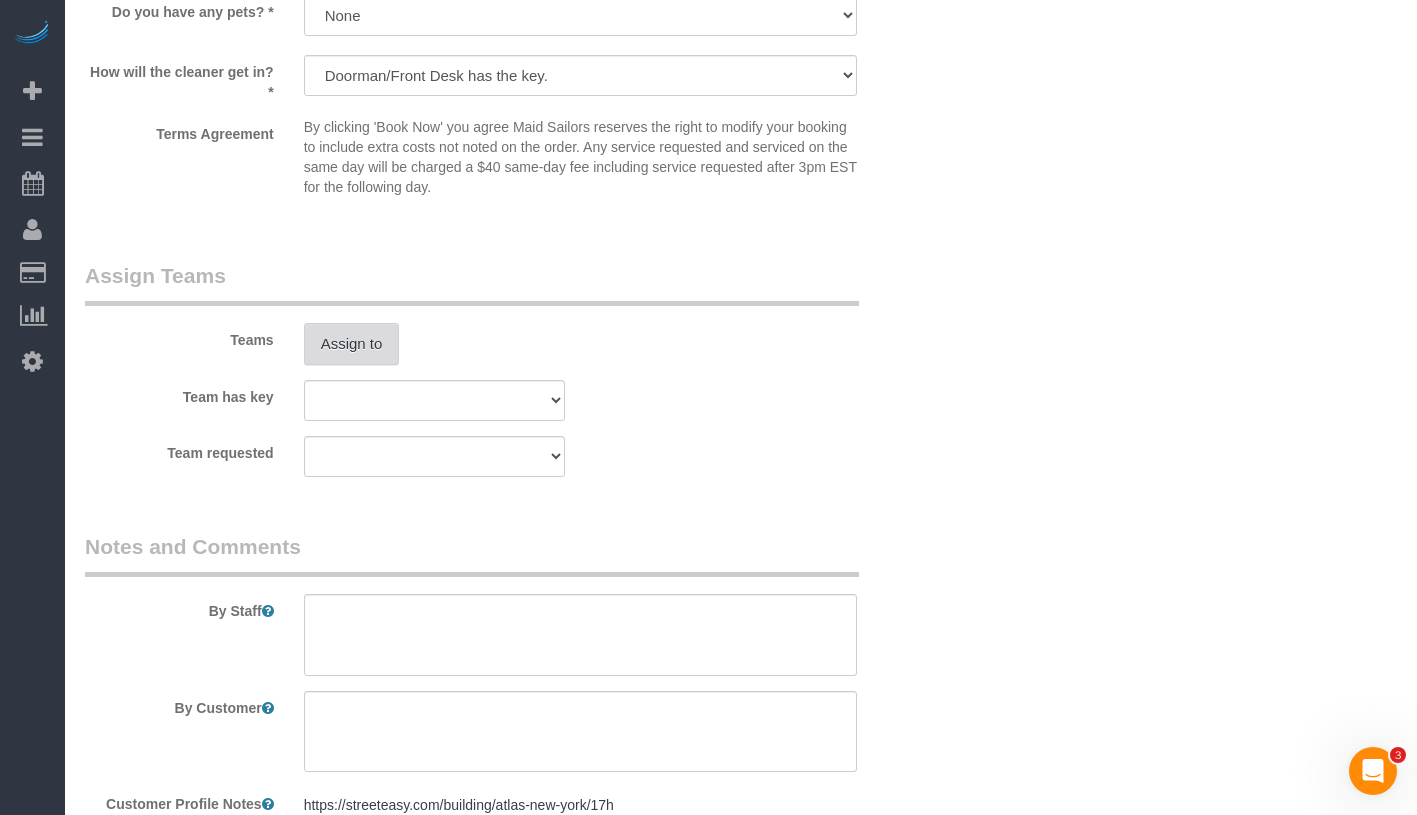 click on "Assign to" at bounding box center [352, 344] 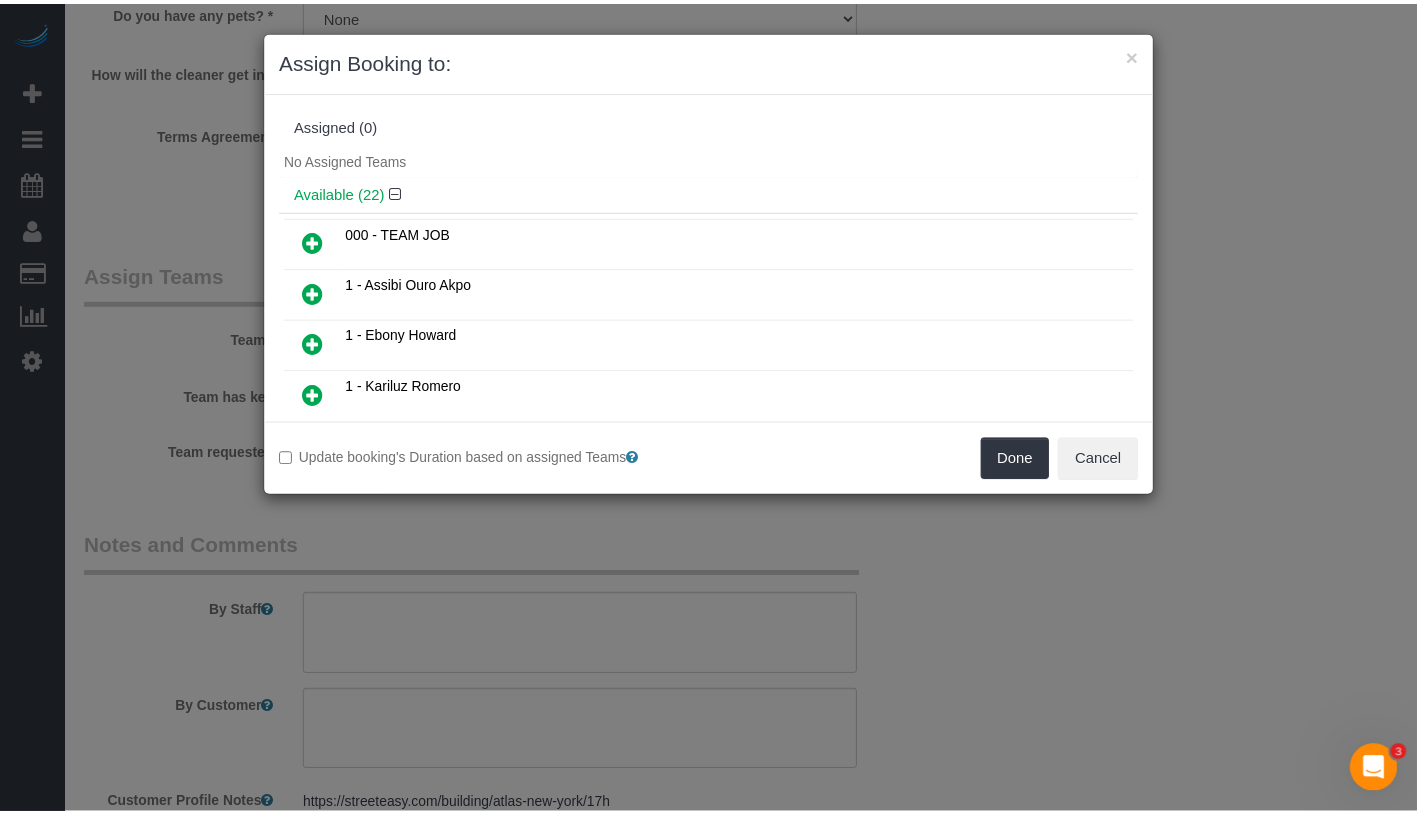 scroll, scrollTop: 33, scrollLeft: 0, axis: vertical 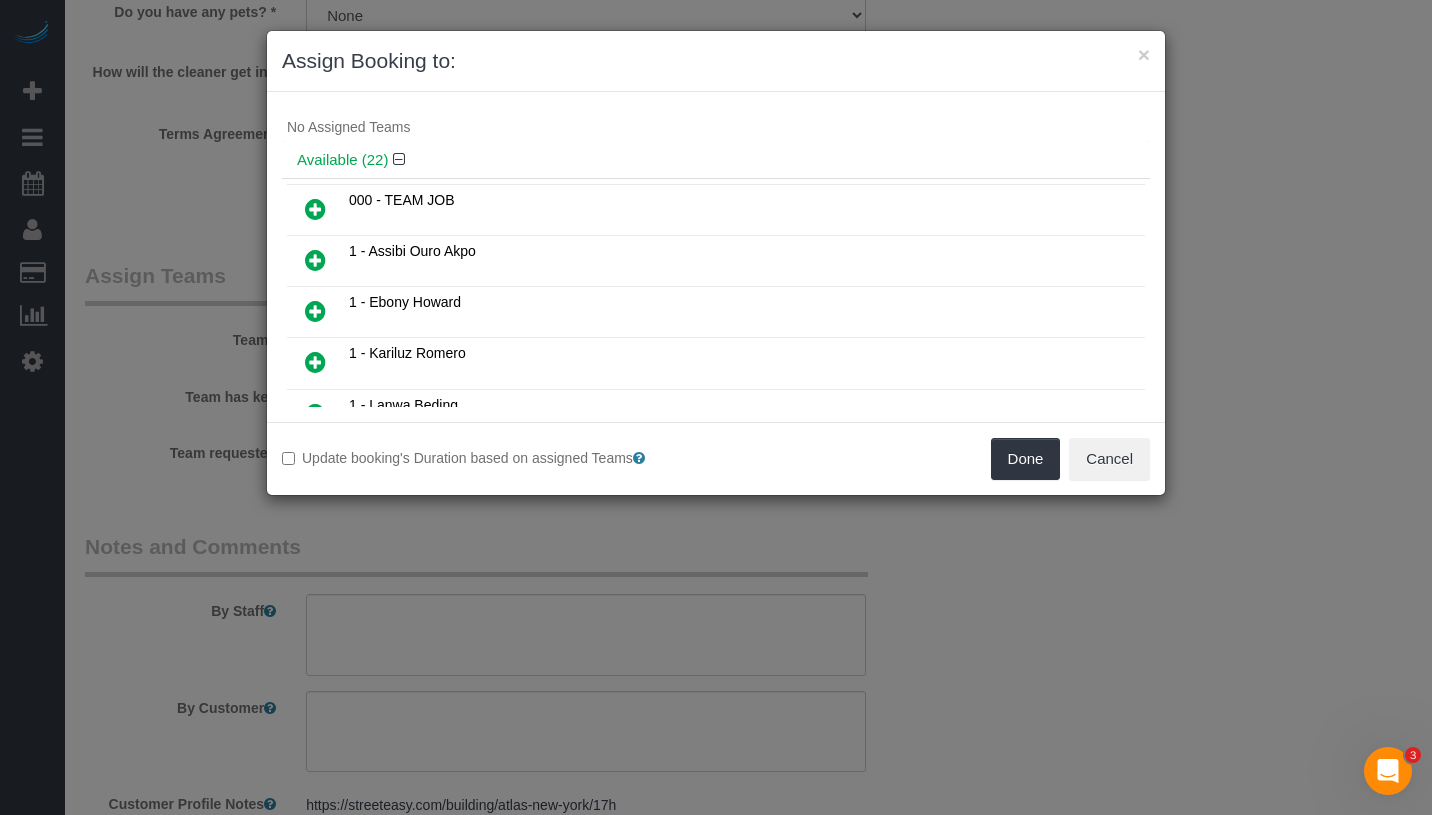 click at bounding box center (315, 260) 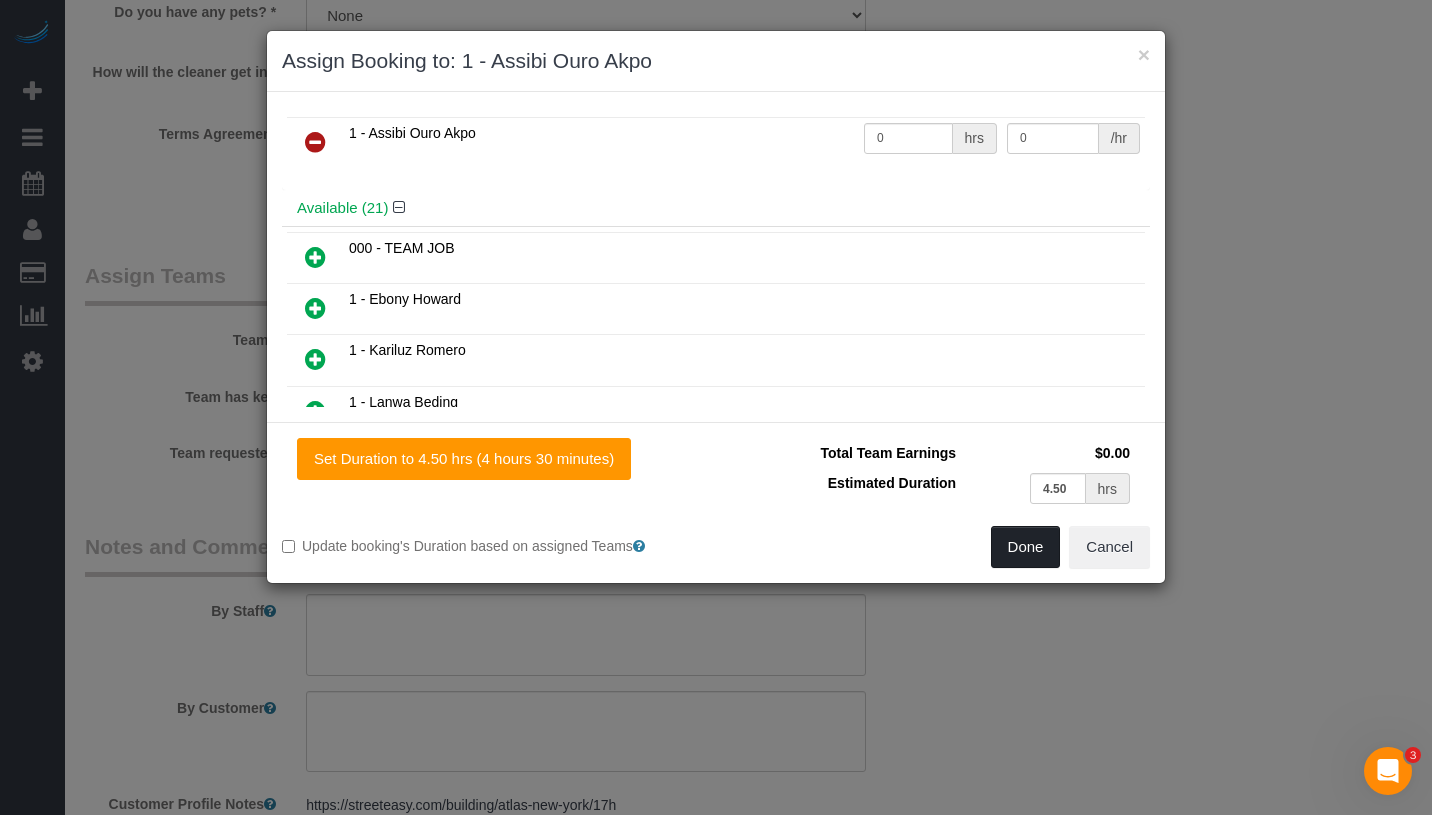 click on "Done" at bounding box center [1026, 547] 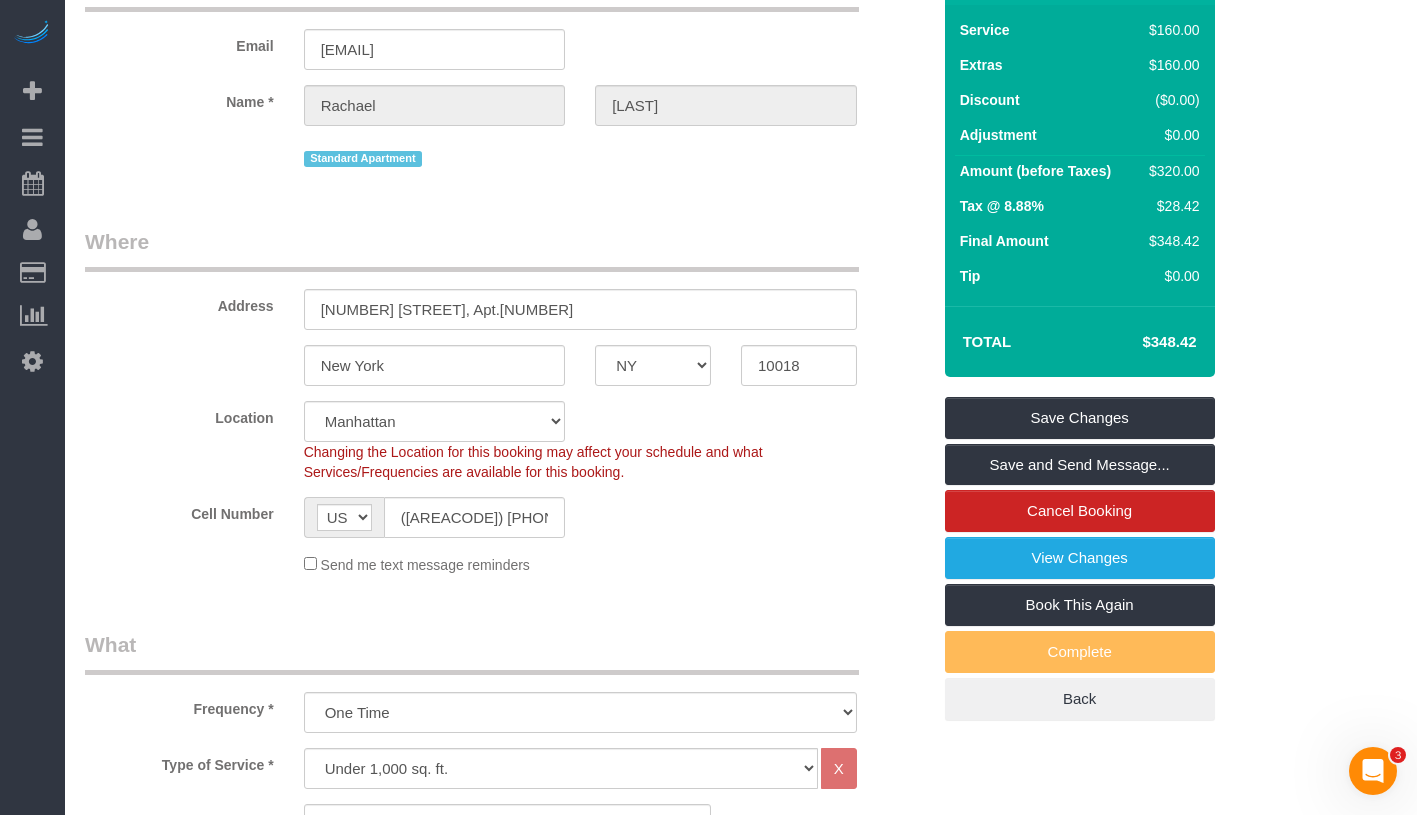 scroll, scrollTop: 0, scrollLeft: 0, axis: both 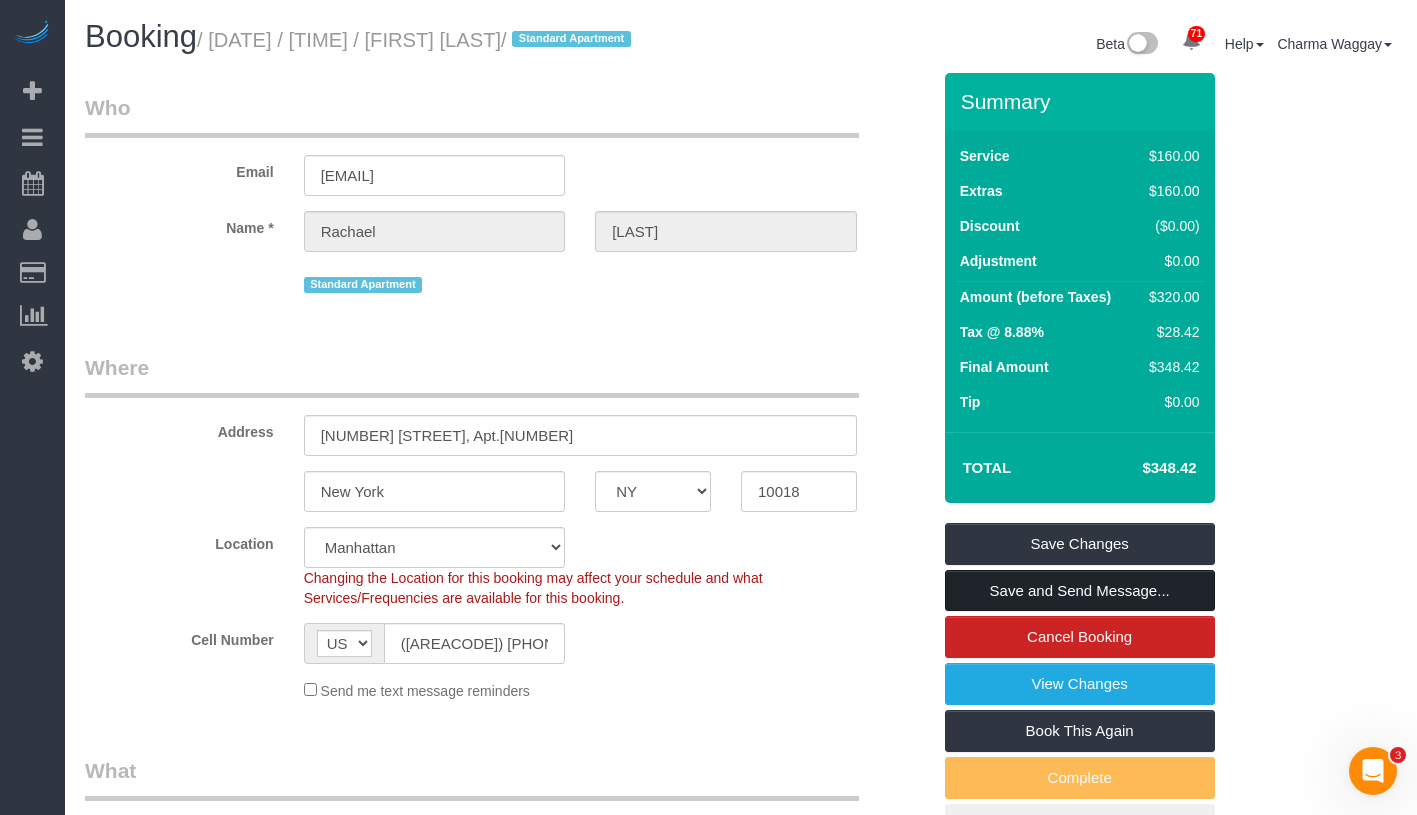 click on "Save and Send Message..." at bounding box center (1080, 591) 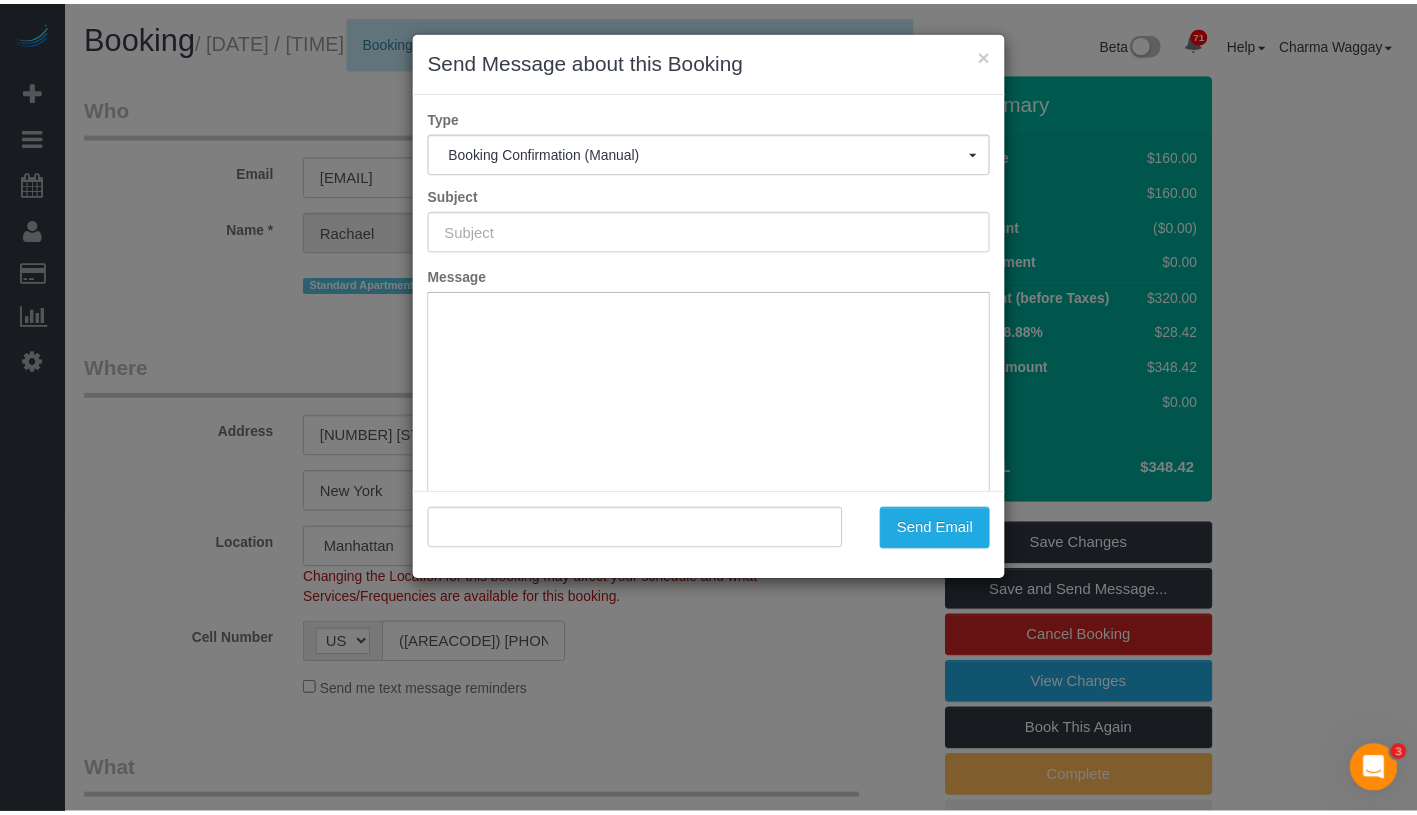 scroll, scrollTop: 0, scrollLeft: 0, axis: both 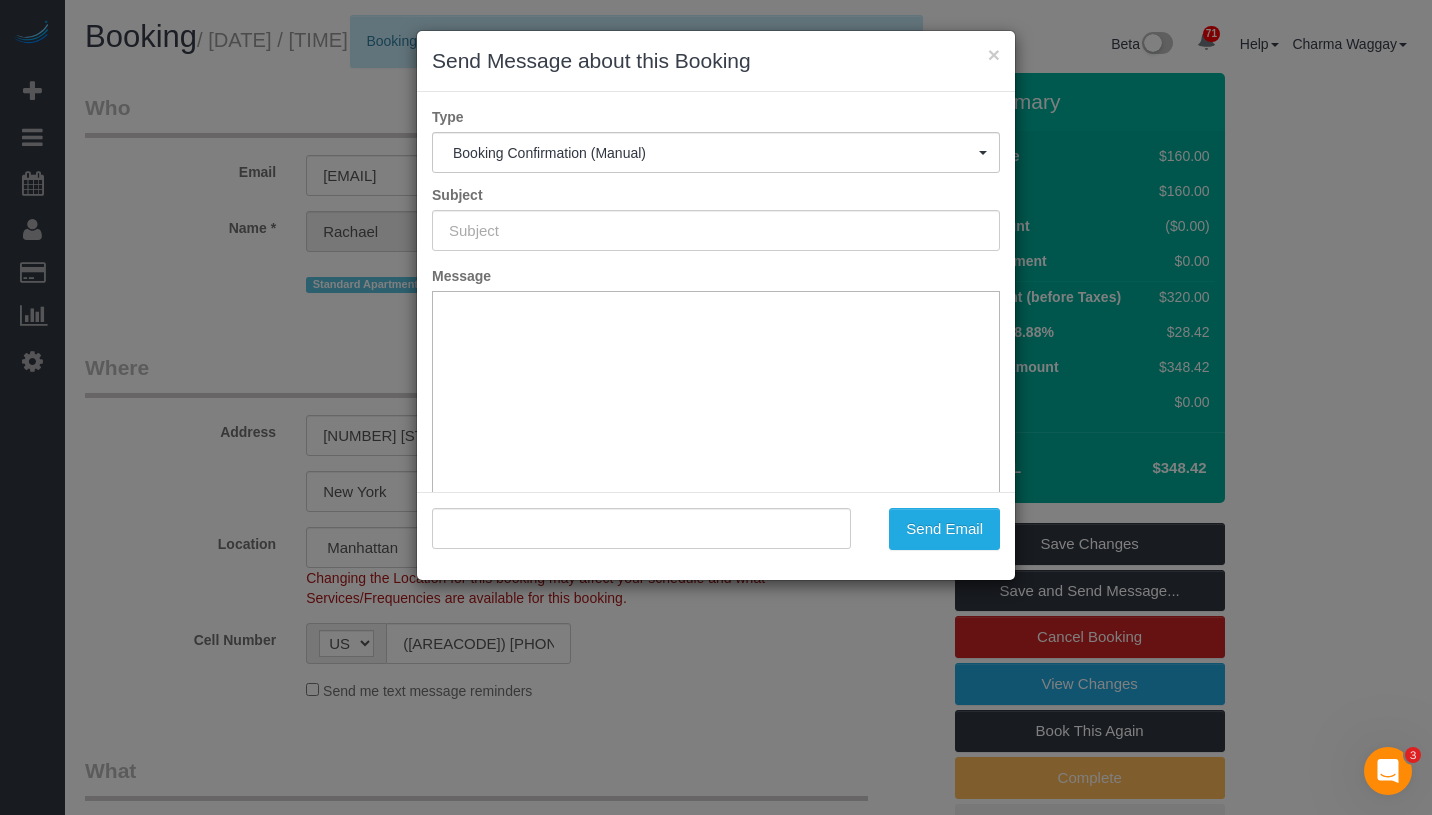 type on "Cleaning Confirmed for 08/05/2025 at 9:00am" 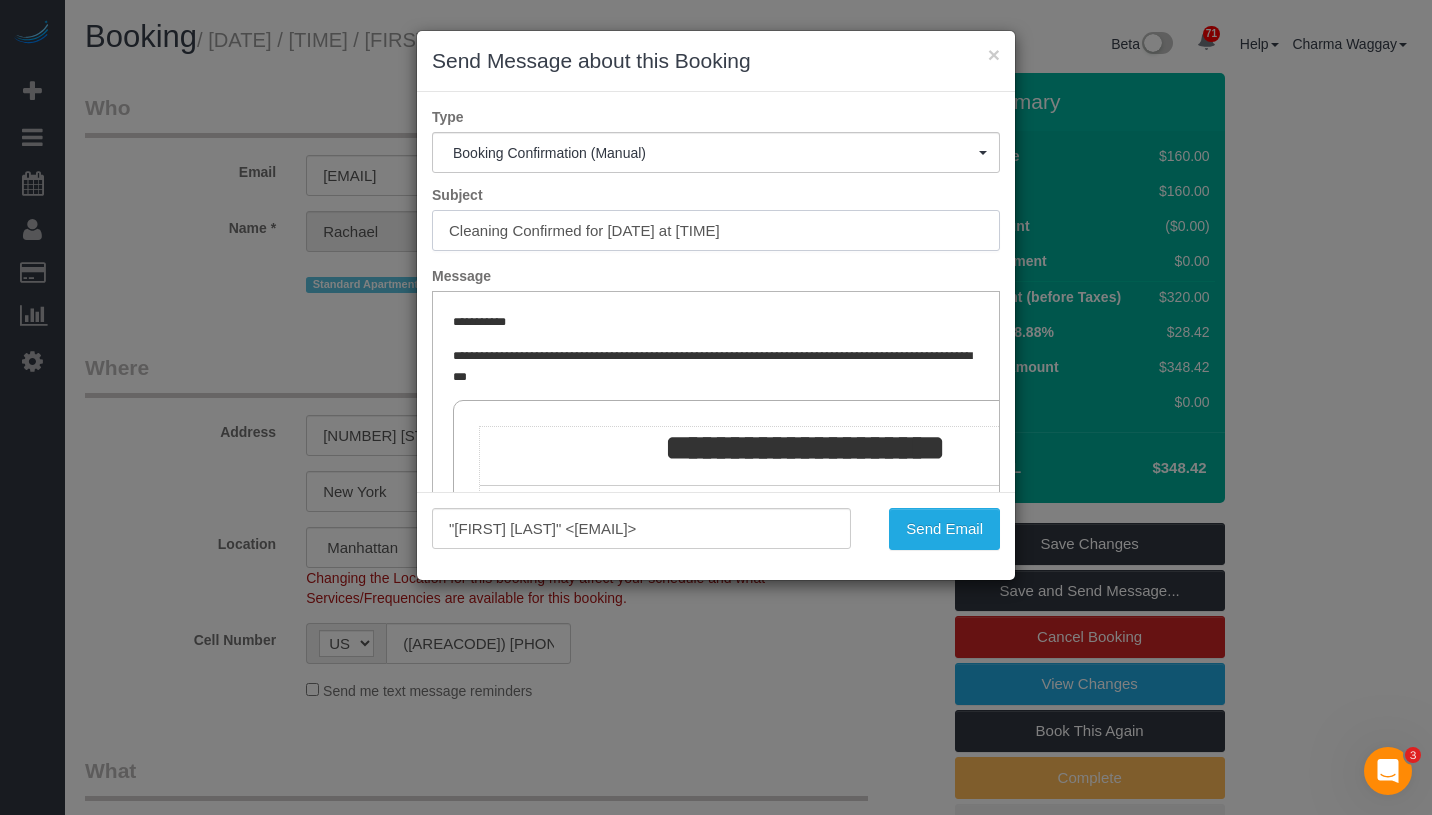 drag, startPoint x: 606, startPoint y: 228, endPoint x: 838, endPoint y: 231, distance: 232.0194 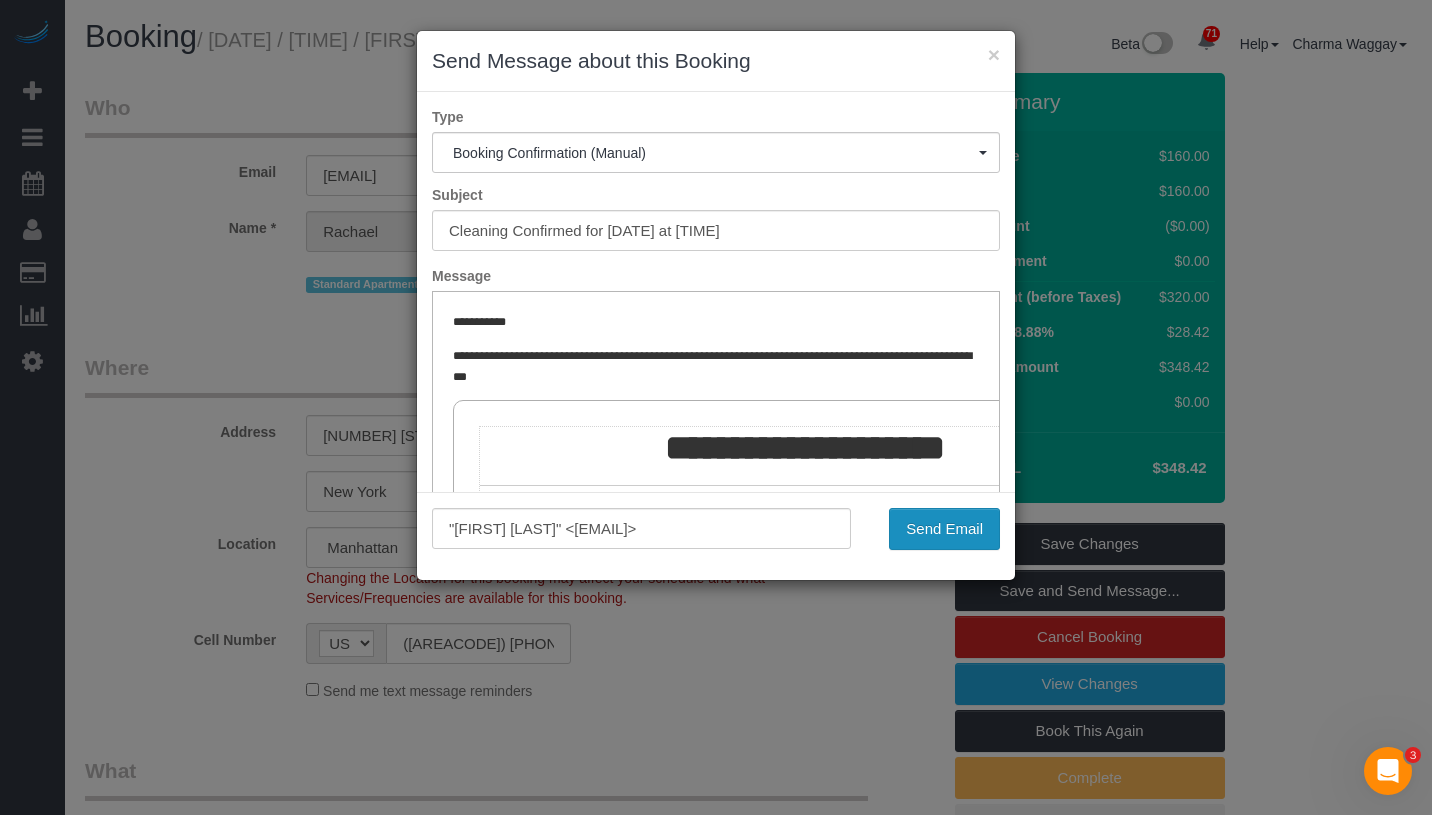 click on "Send Email" at bounding box center (944, 529) 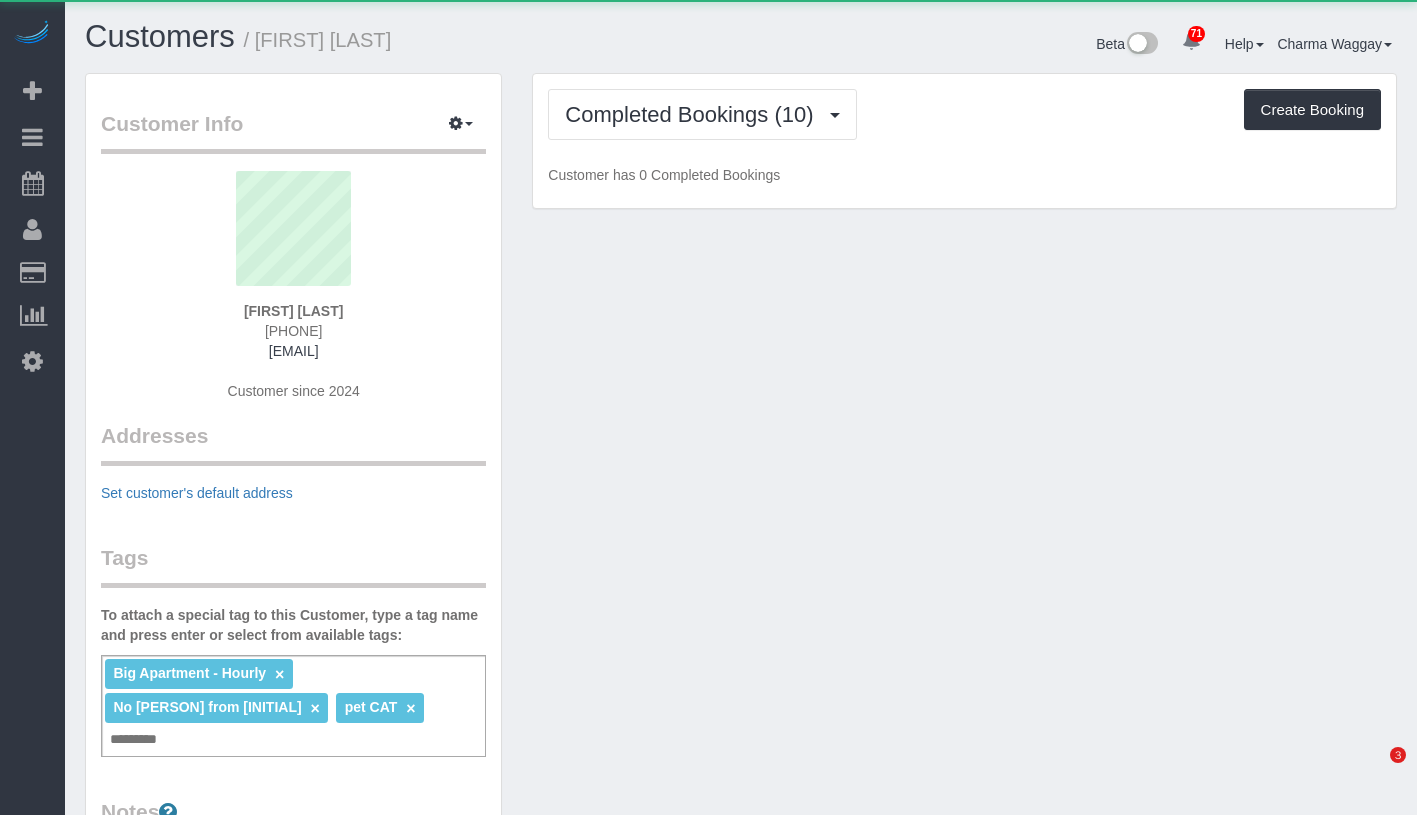 scroll, scrollTop: 0, scrollLeft: 0, axis: both 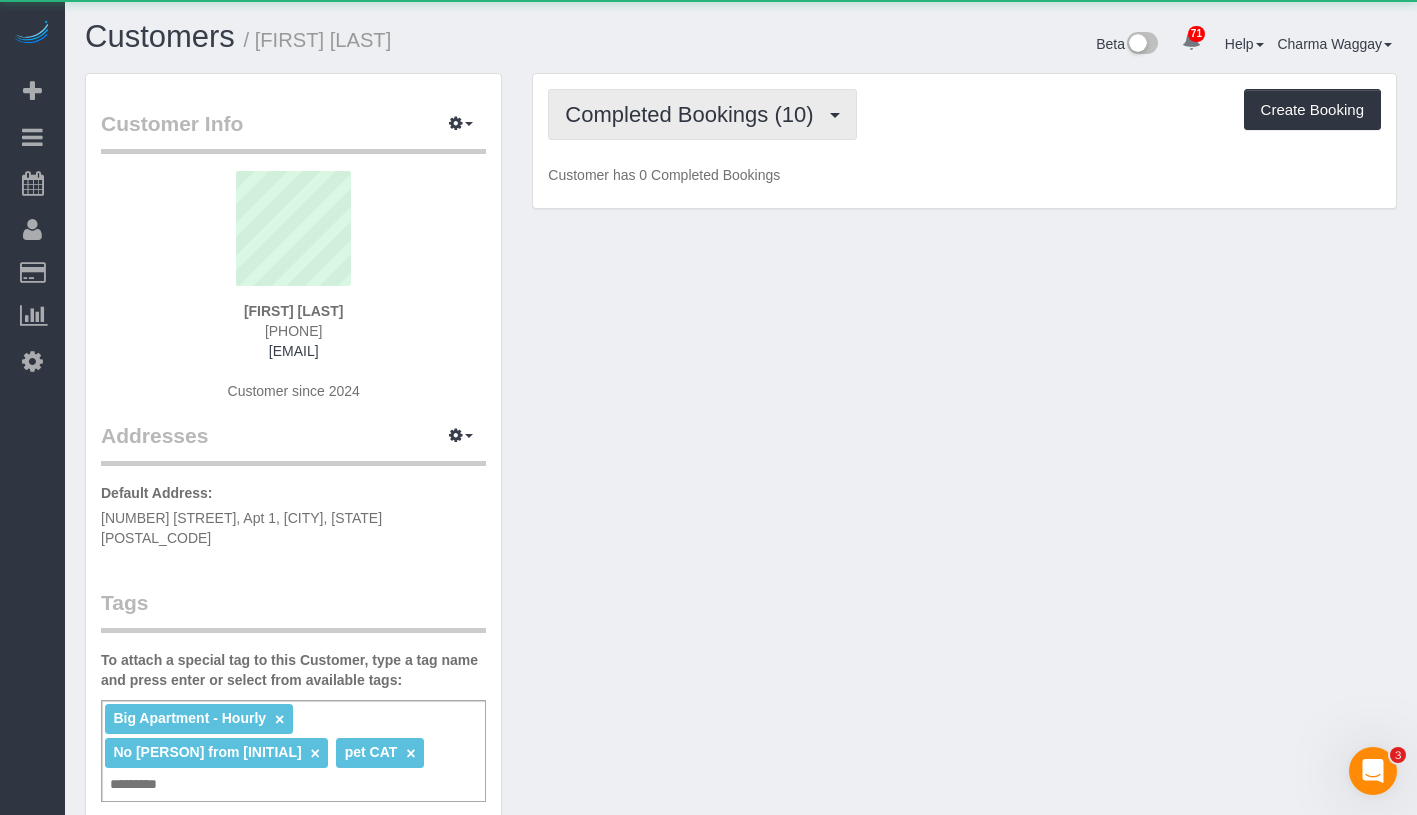 click on "Completed Bookings (10)" at bounding box center (694, 114) 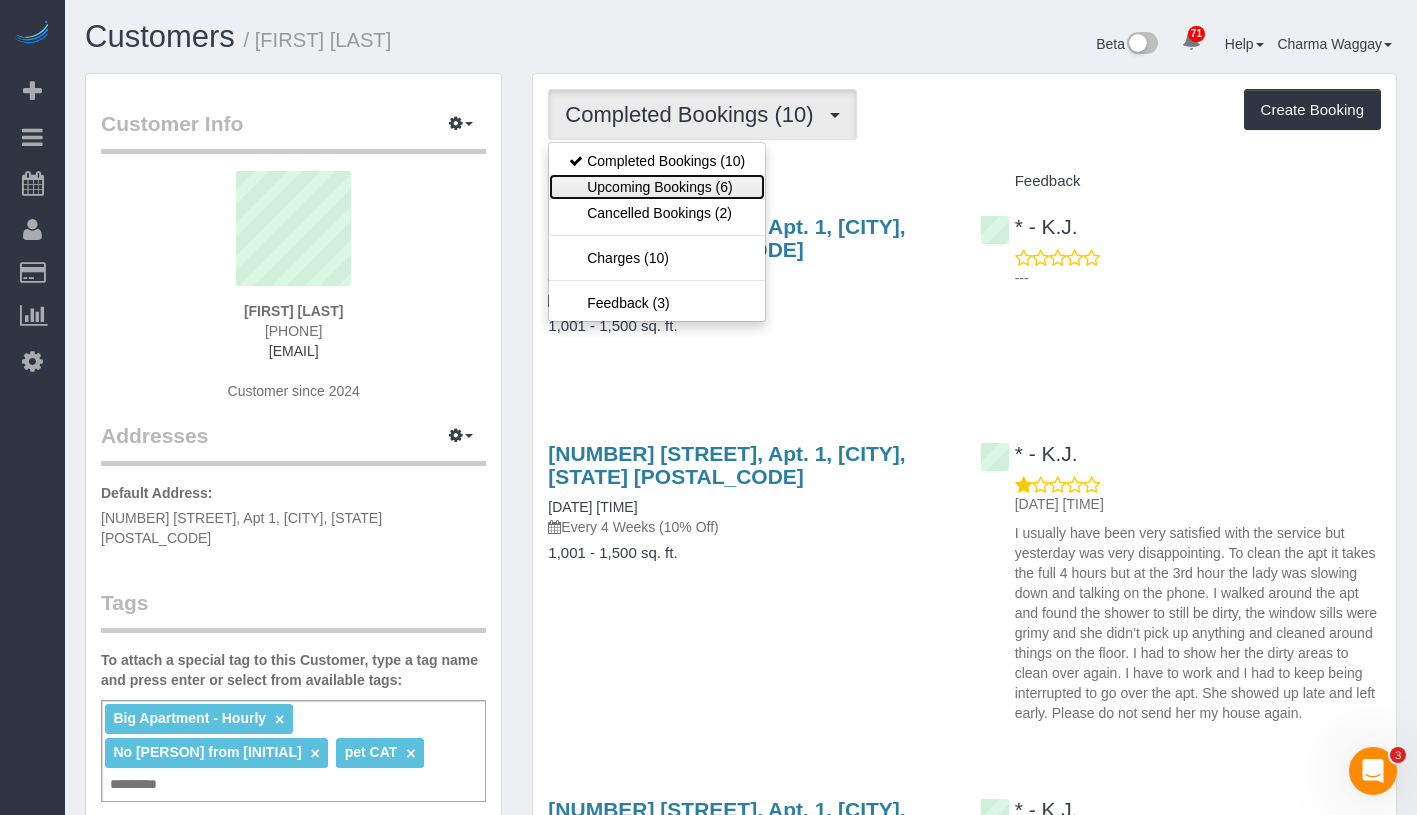 click on "Upcoming Bookings (6)" at bounding box center [657, 187] 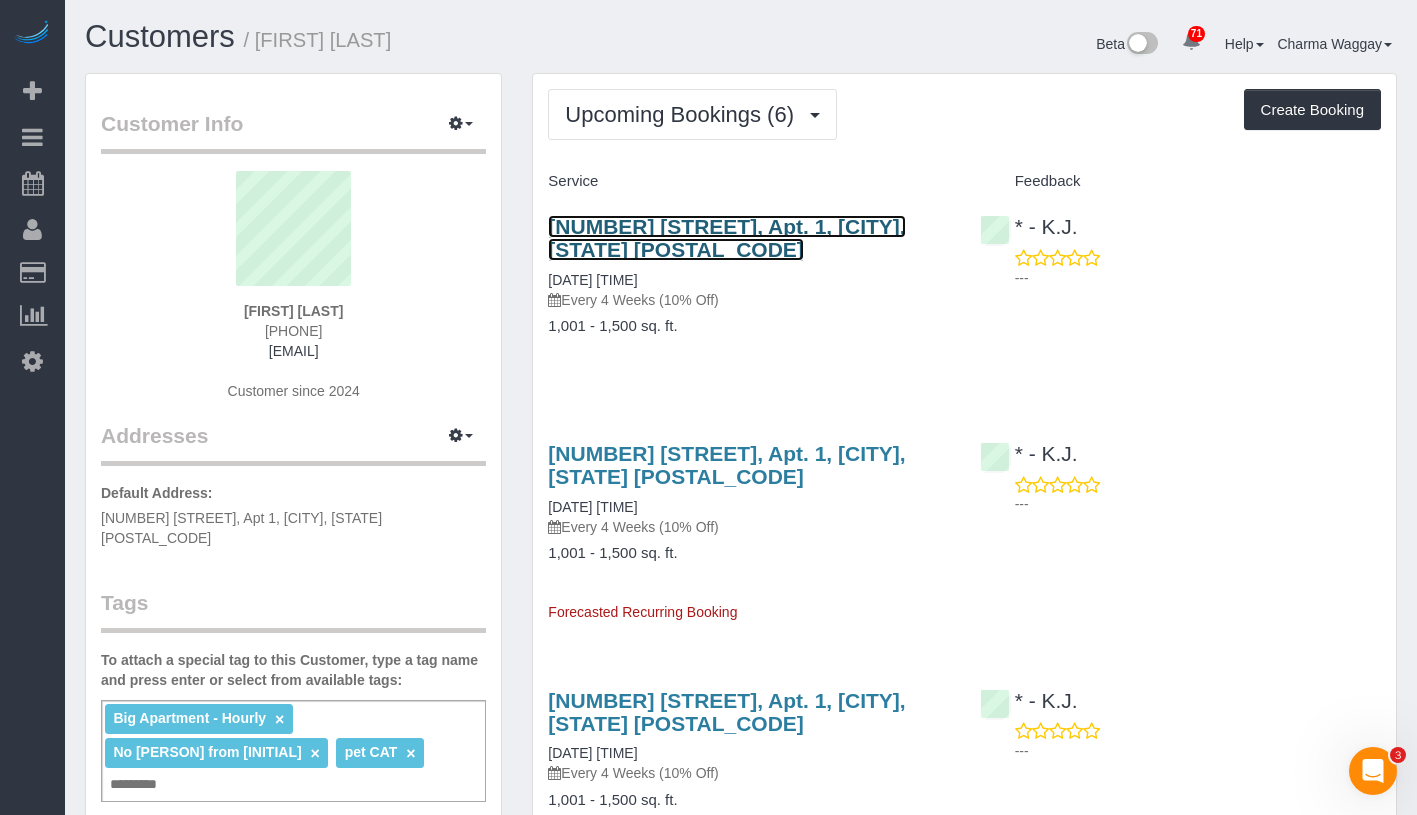 click on "125 West 129th Street, Apt. 1, New York, NY 10027" at bounding box center [726, 238] 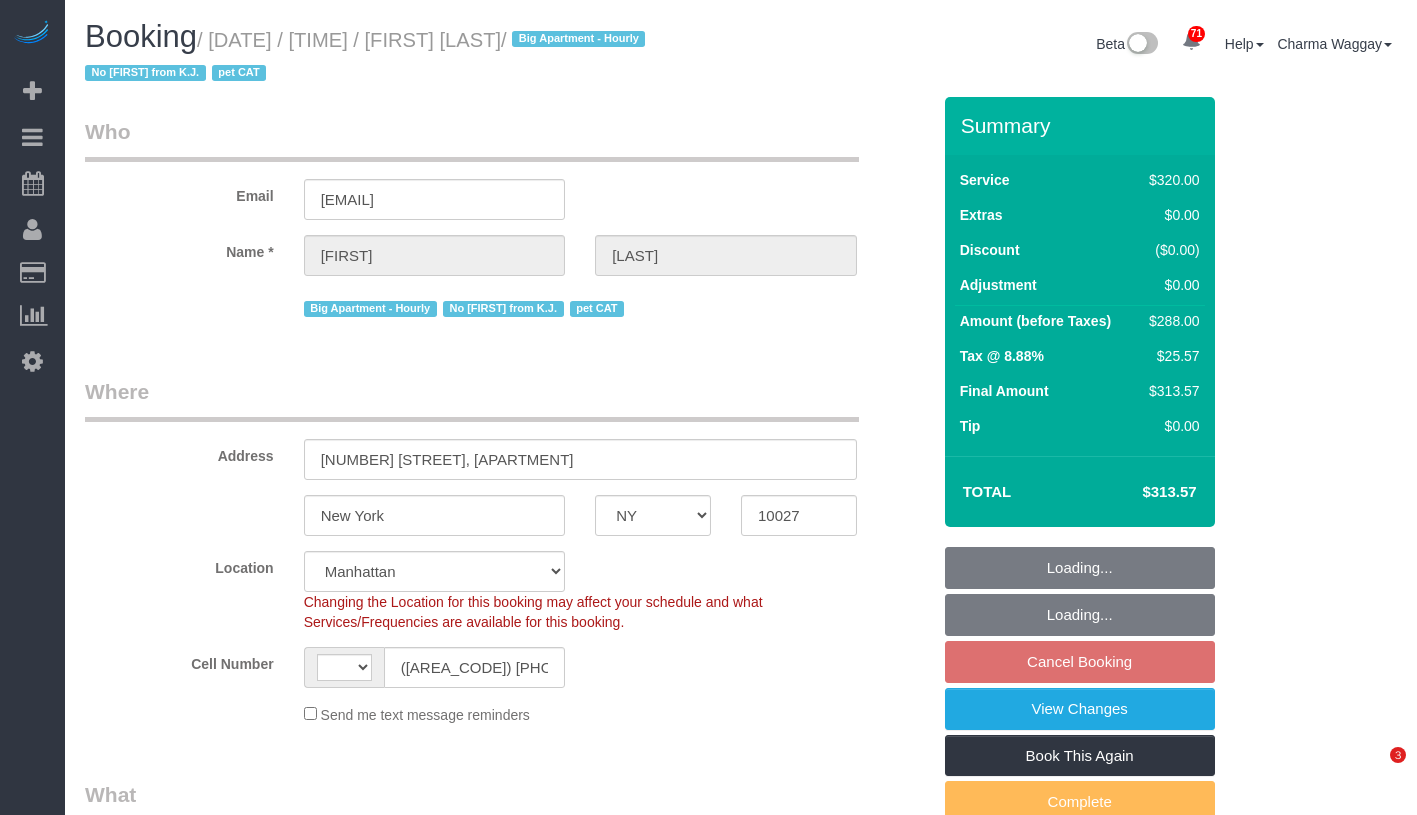 select on "NY" 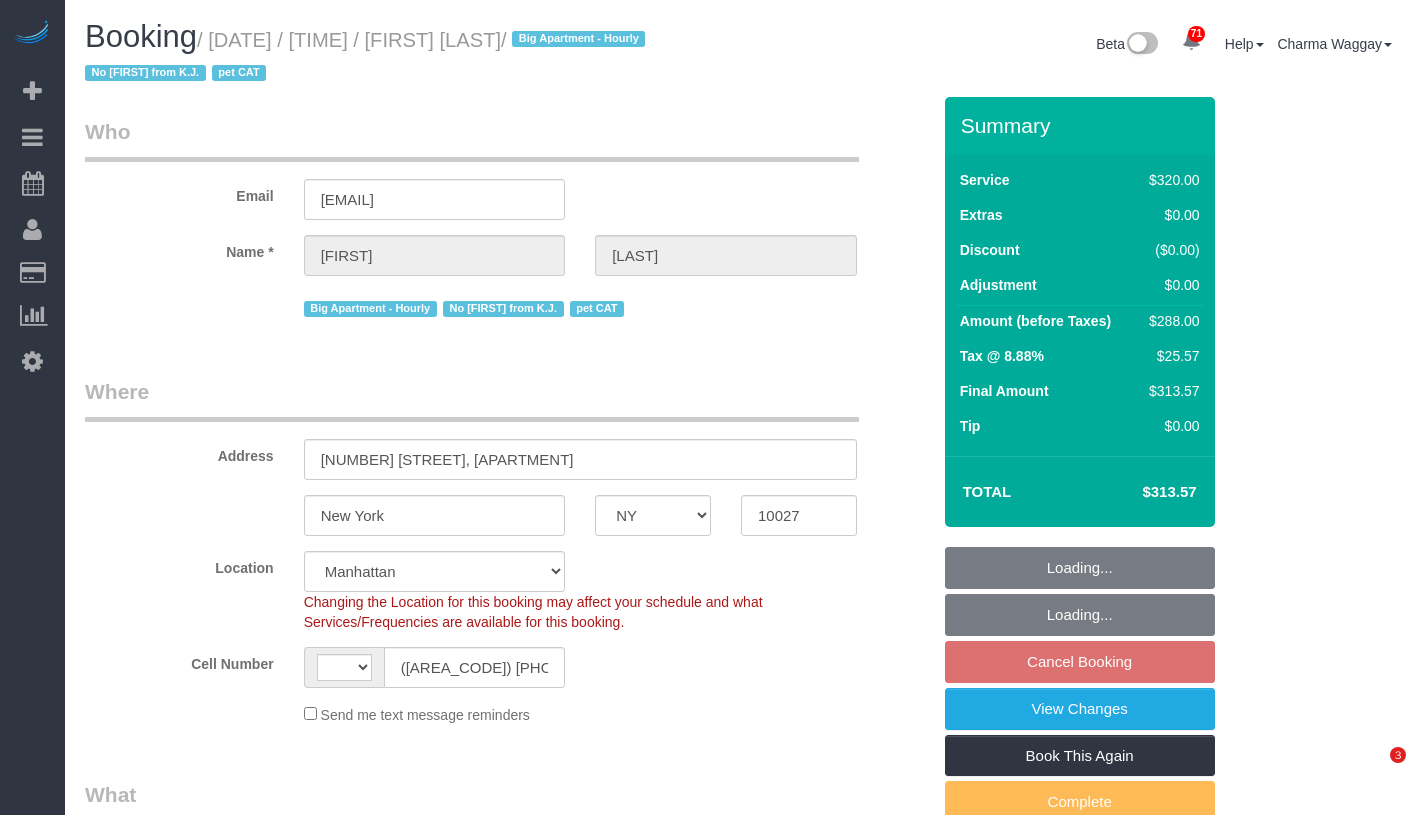 scroll, scrollTop: 0, scrollLeft: 0, axis: both 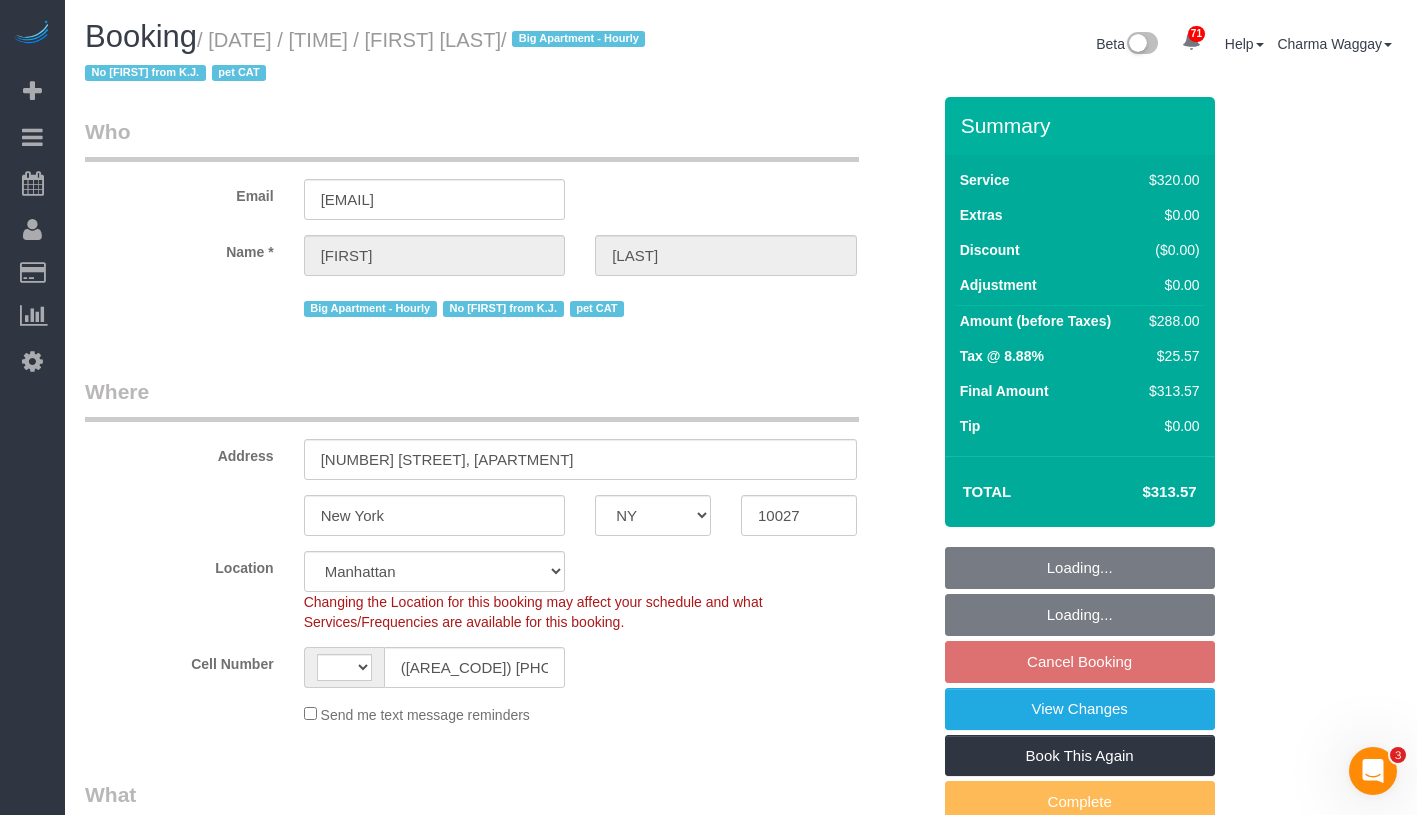 select on "object:727" 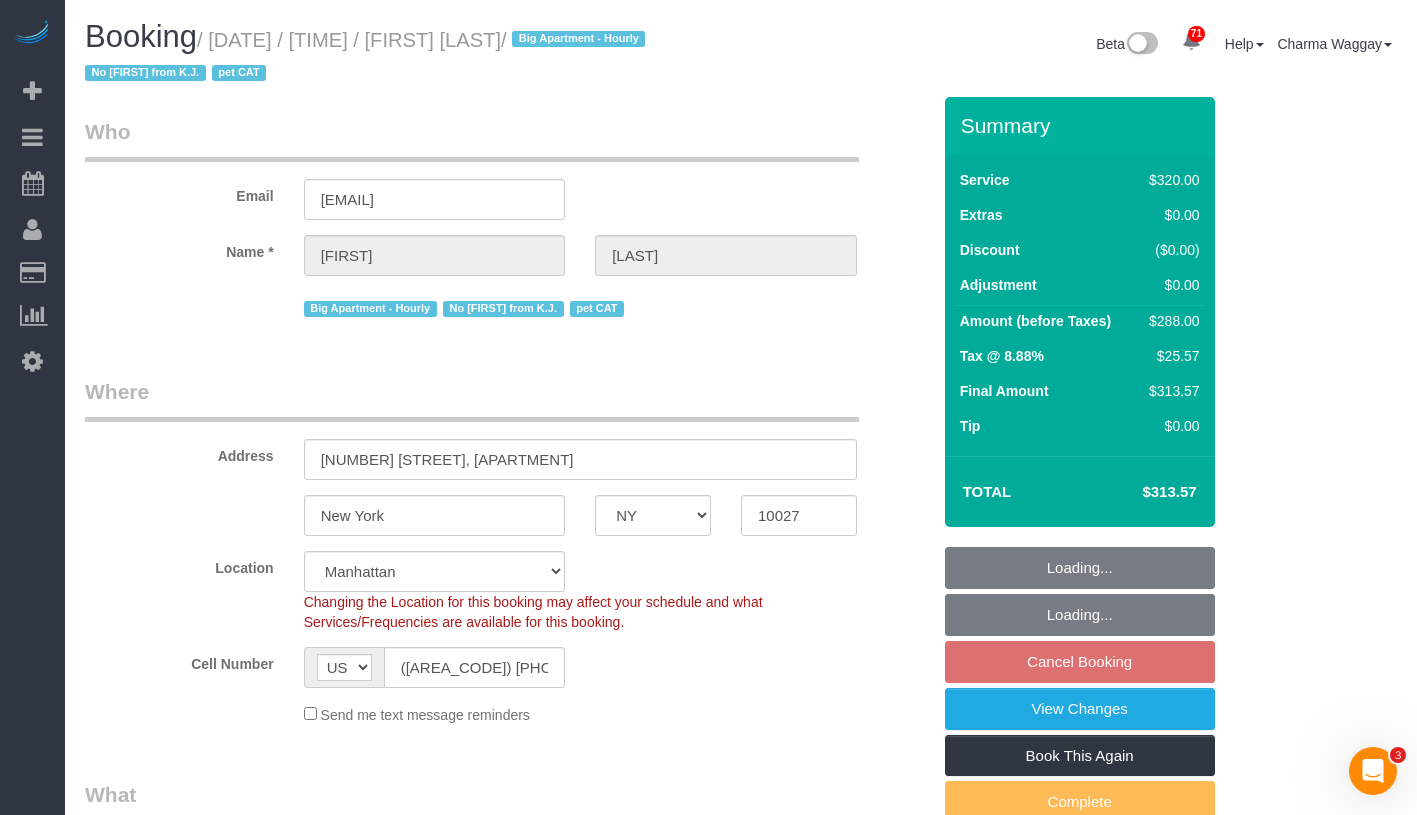select on "spot3" 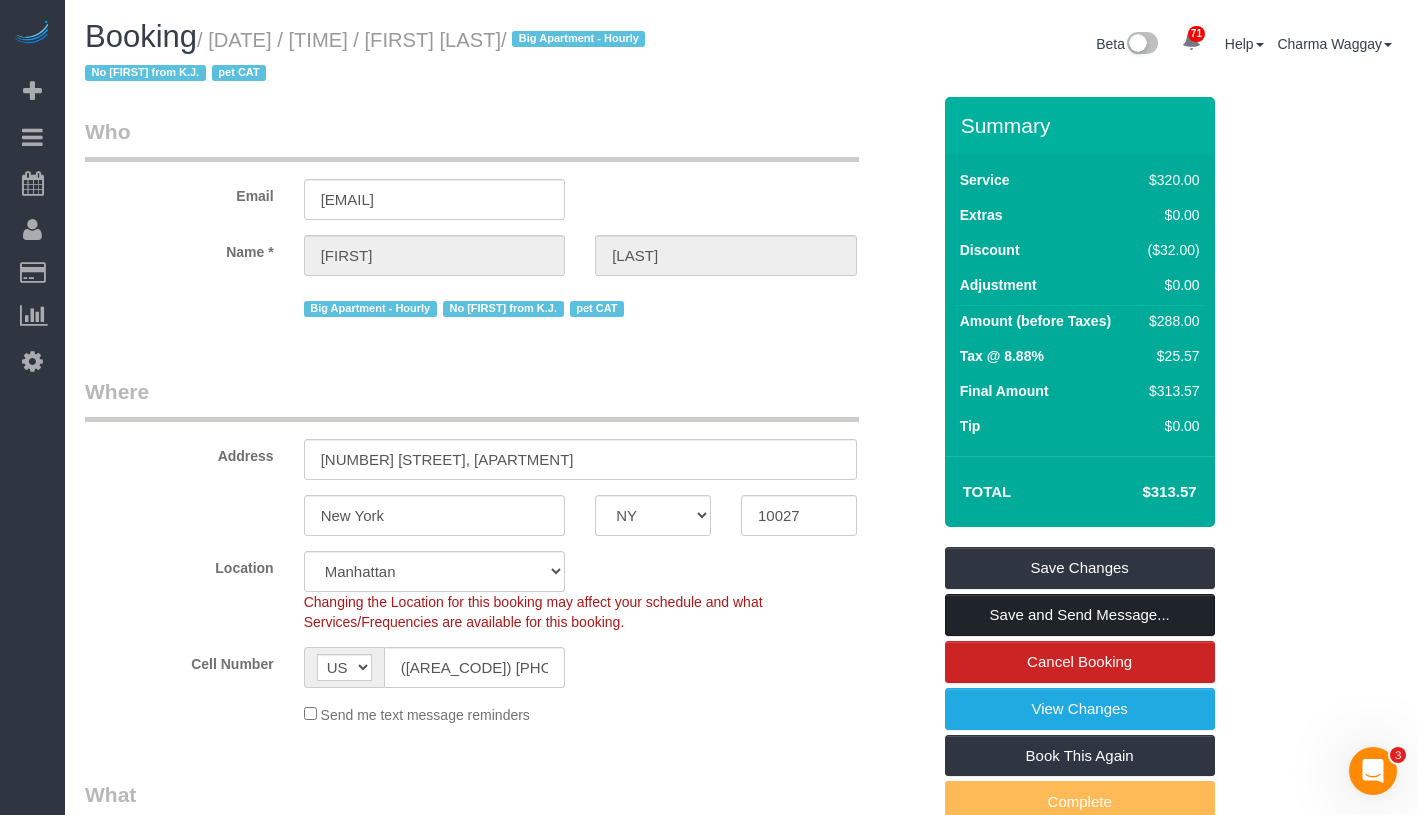 click on "Save and Send Message..." at bounding box center (1080, 615) 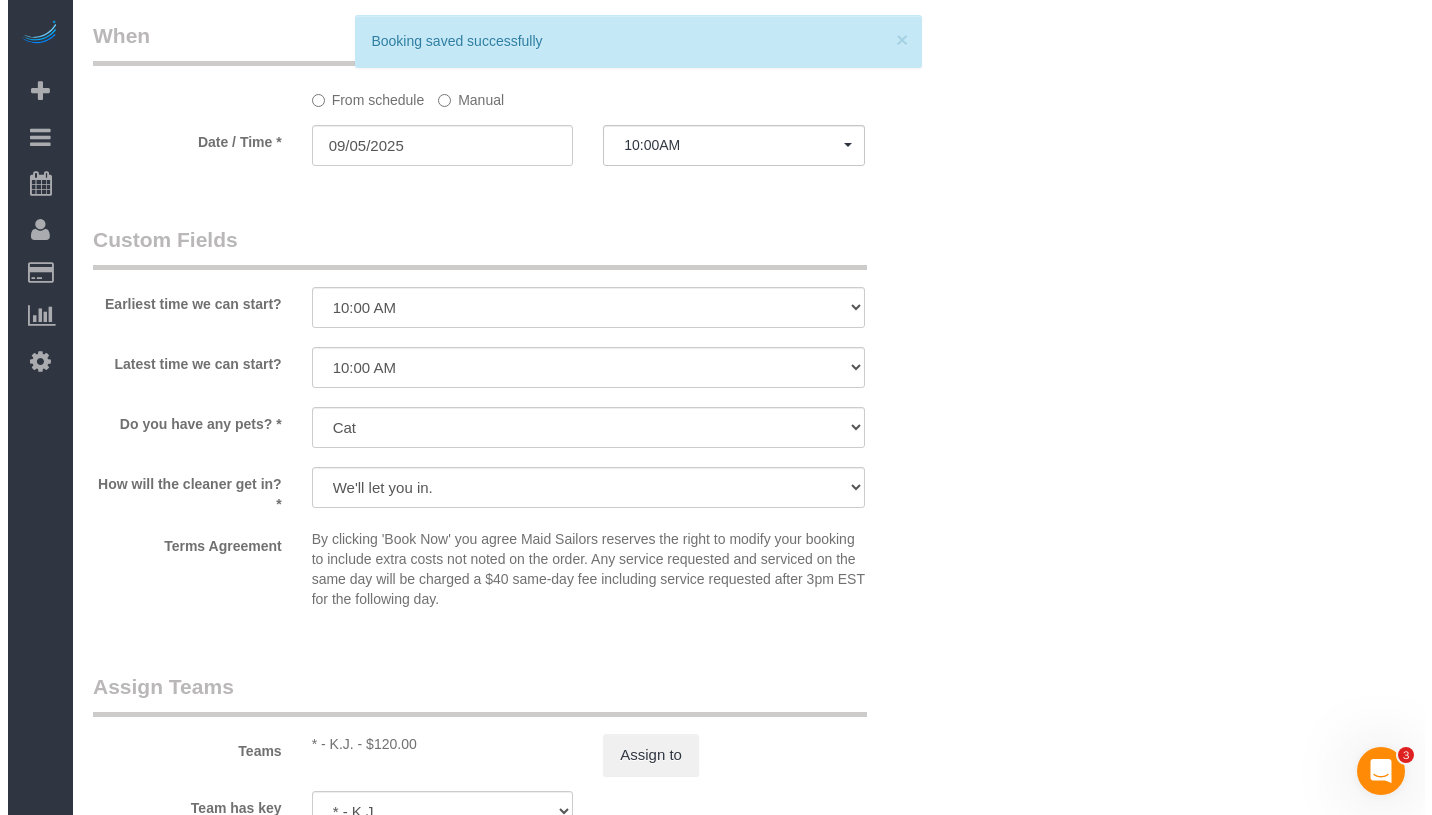 scroll, scrollTop: 1156, scrollLeft: 0, axis: vertical 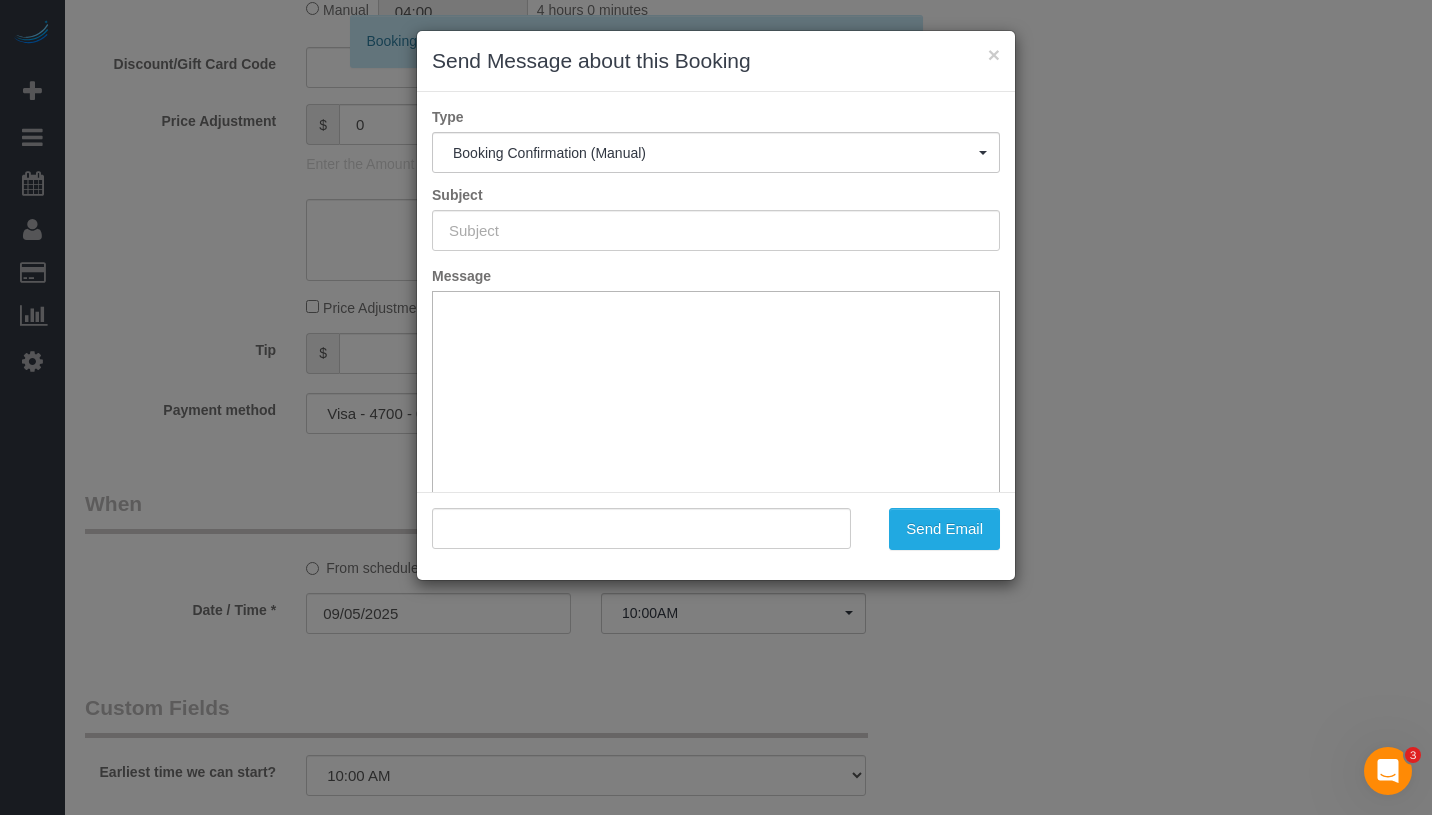 type on "Cleaning Confirmed for [DATE] at [TIME]" 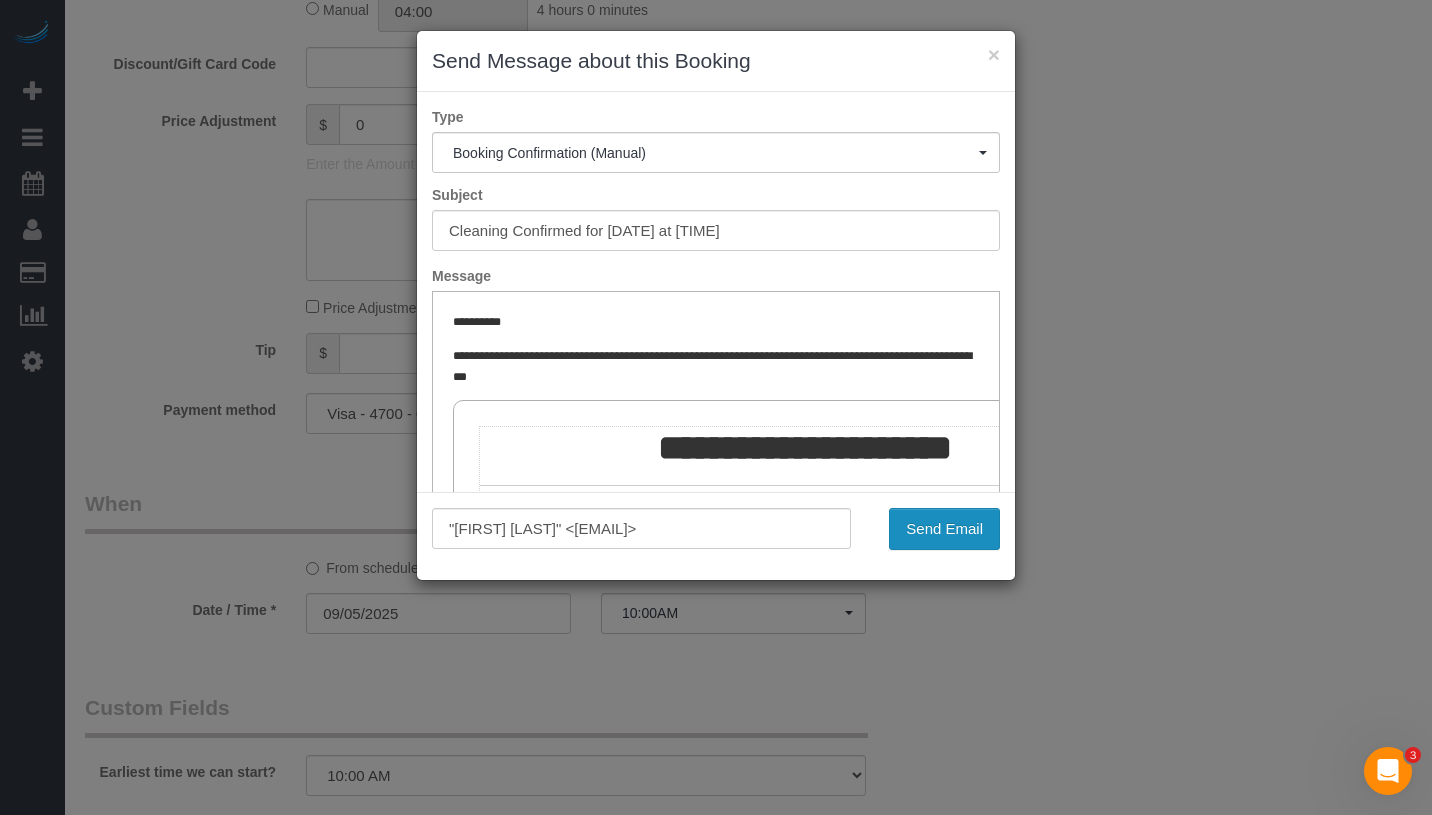 click on "Send Email" at bounding box center (944, 529) 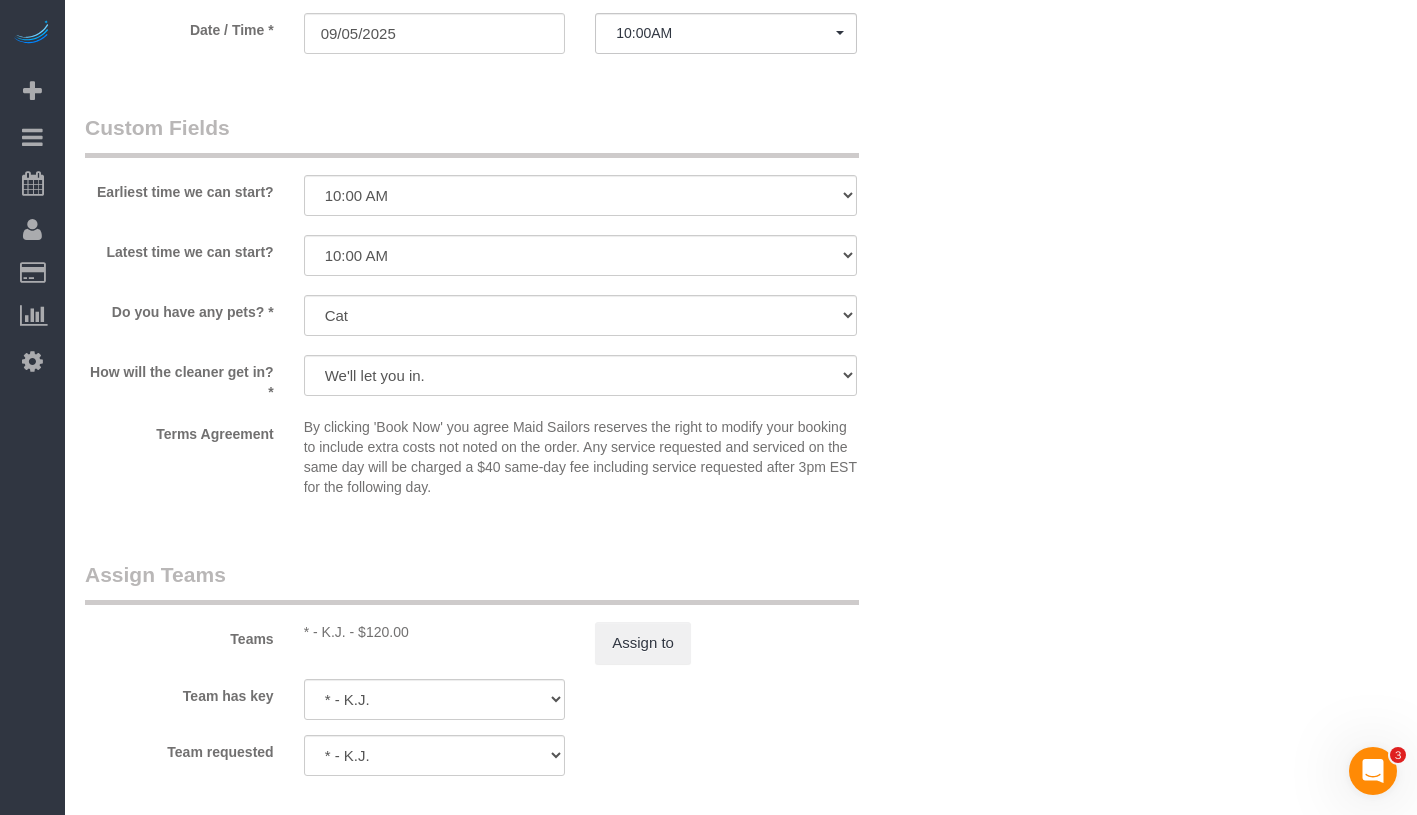 scroll, scrollTop: 1820, scrollLeft: 0, axis: vertical 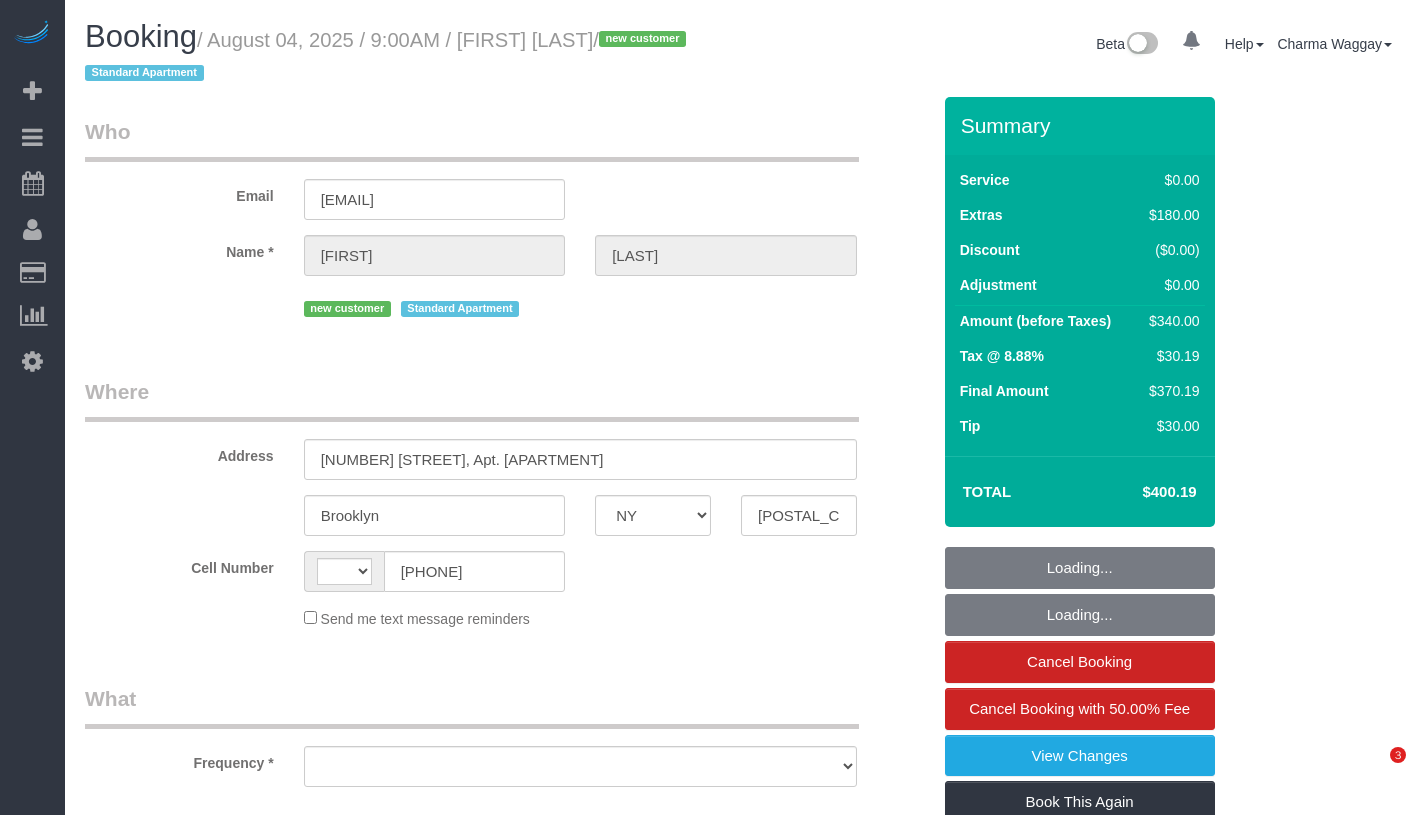 select on "NY" 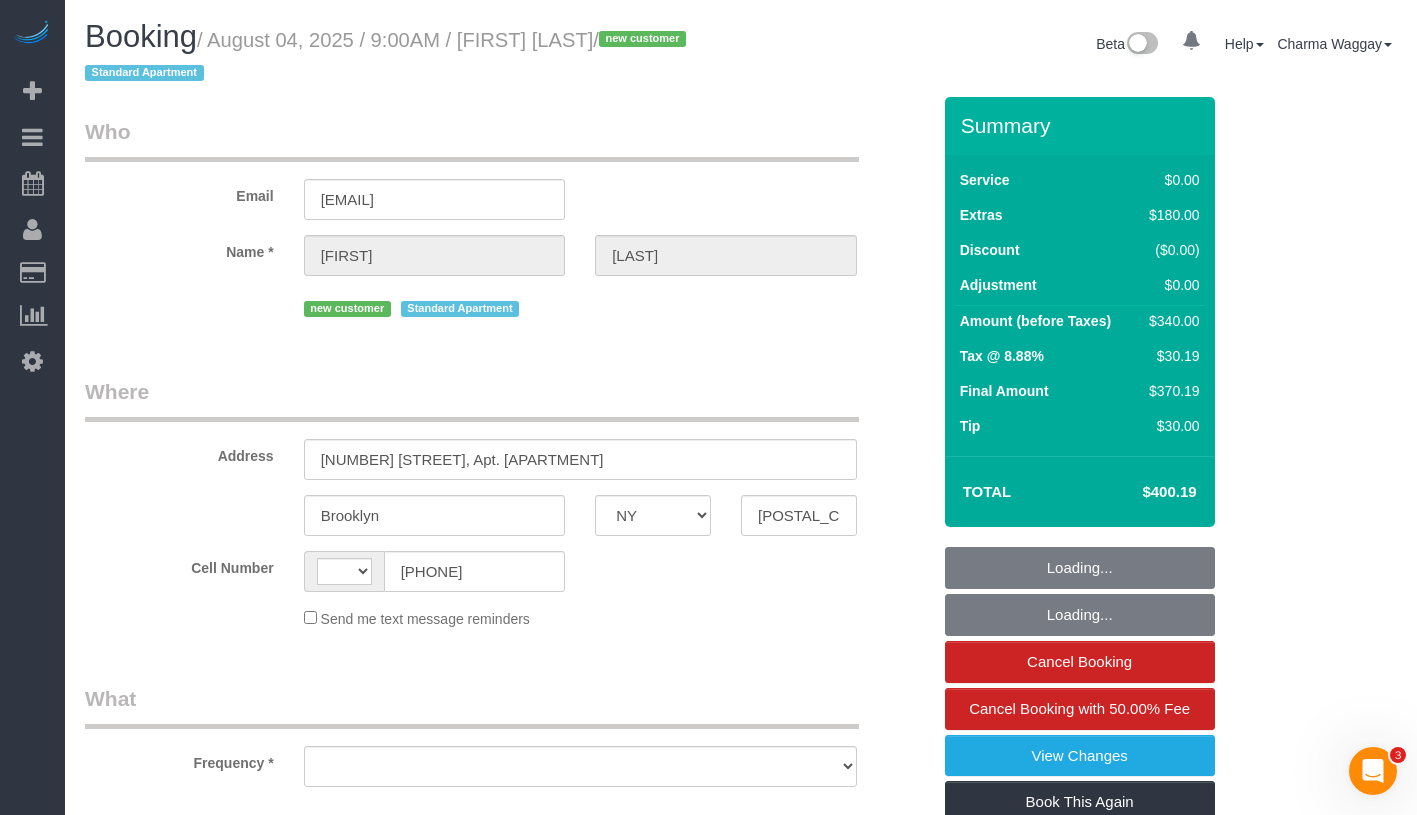 scroll, scrollTop: 0, scrollLeft: 0, axis: both 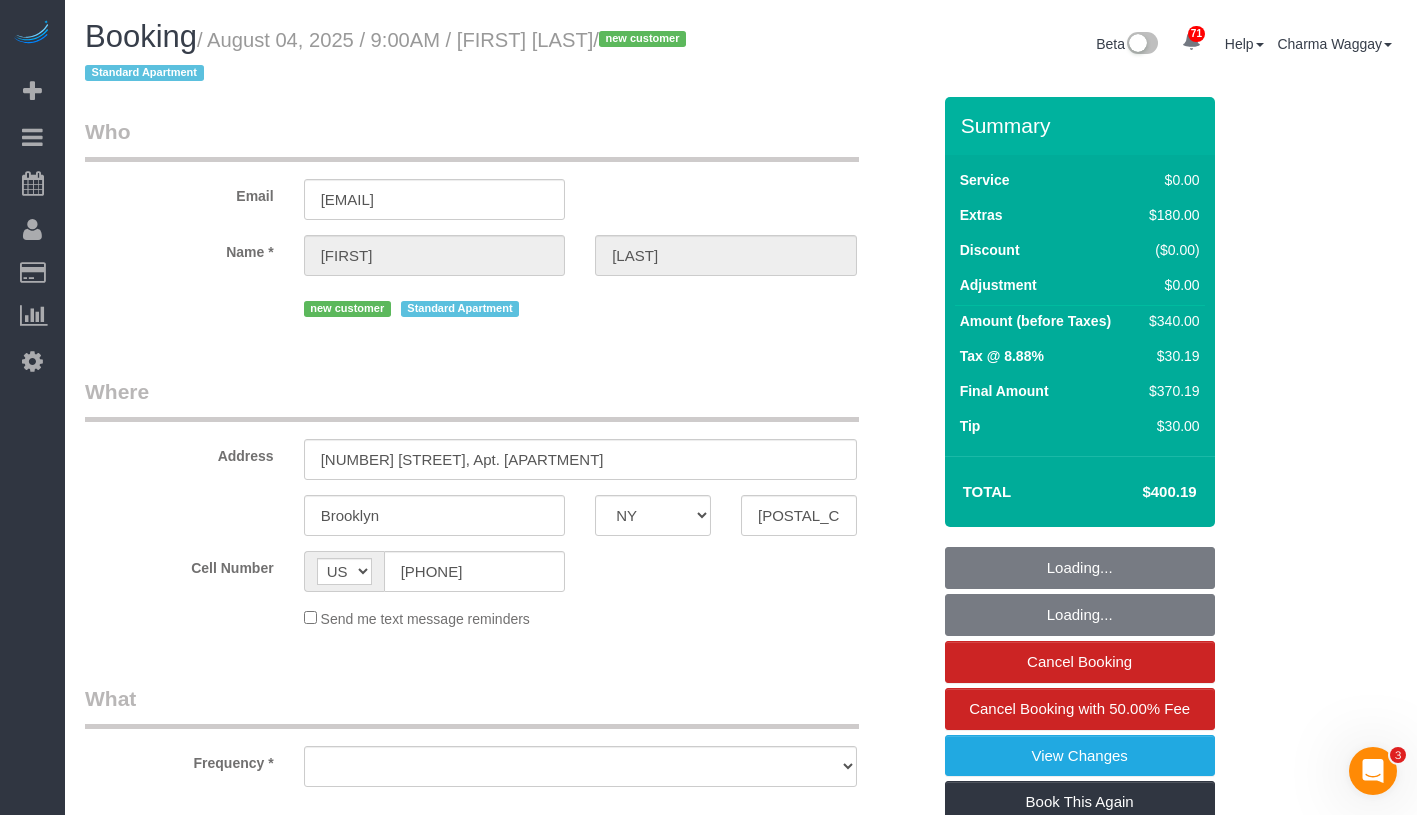 select on "string:stripe-pm_1RrqN44VGloSiKo7jffc14zM" 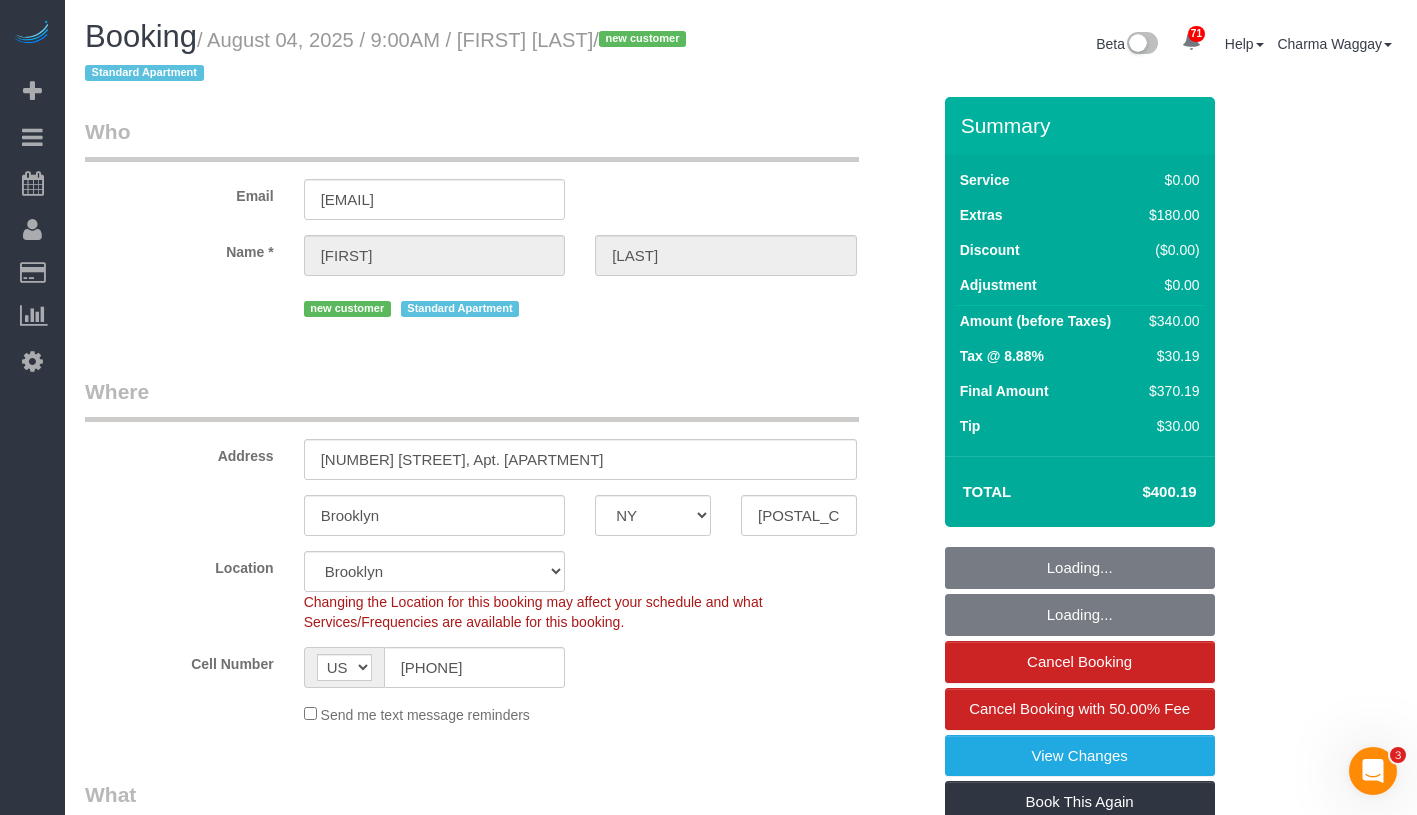 select on "object:825" 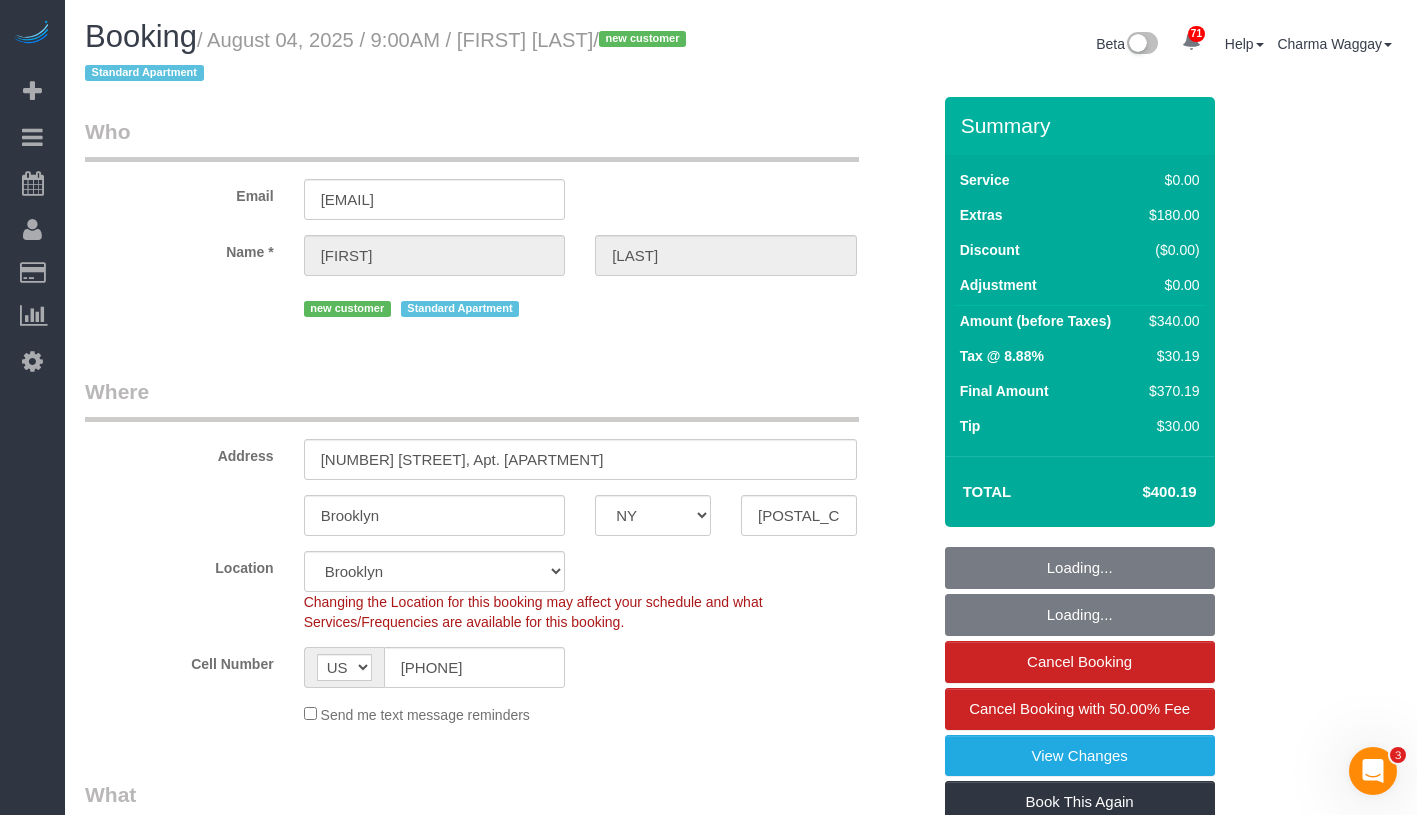 select on "spot1" 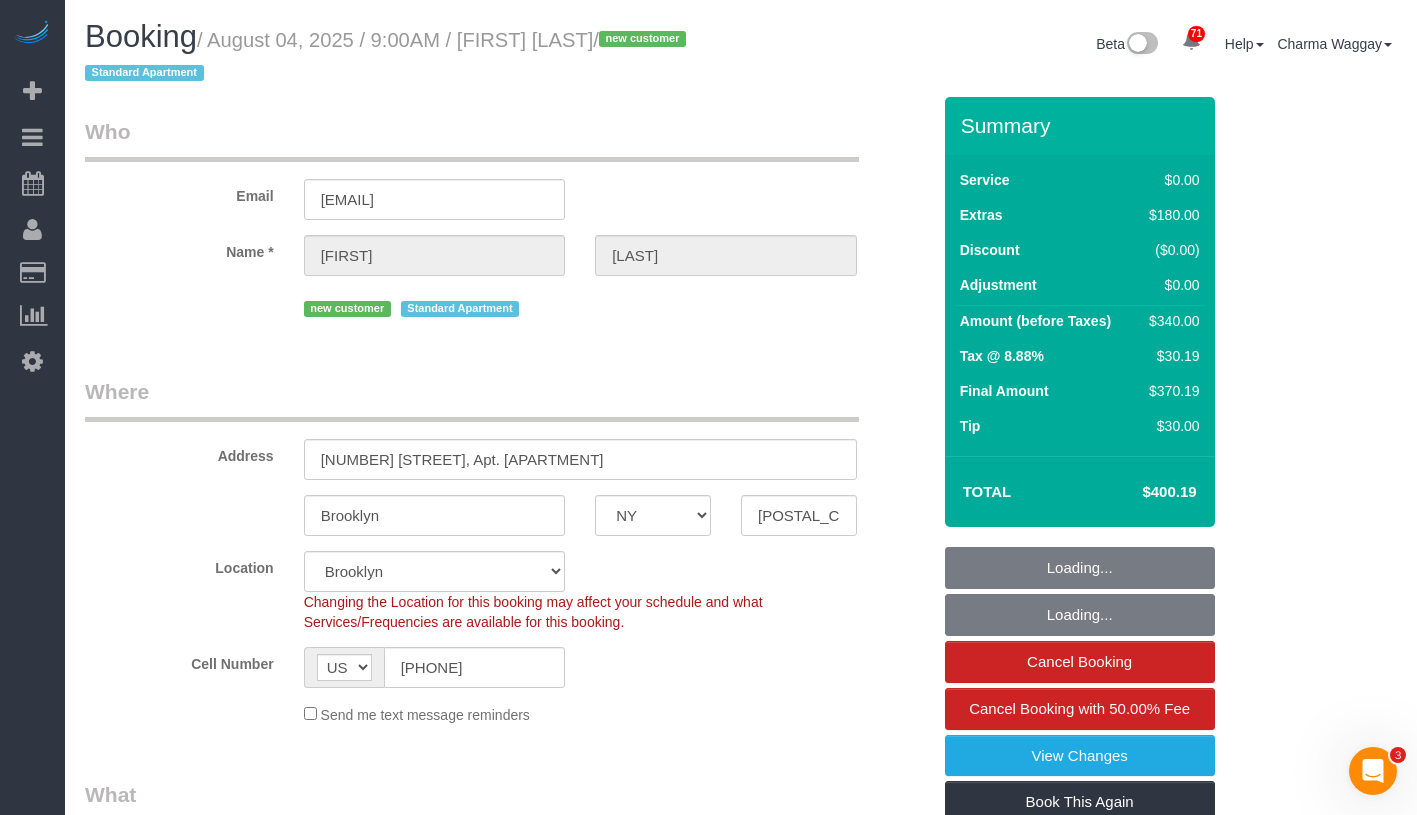 select on "object:1485" 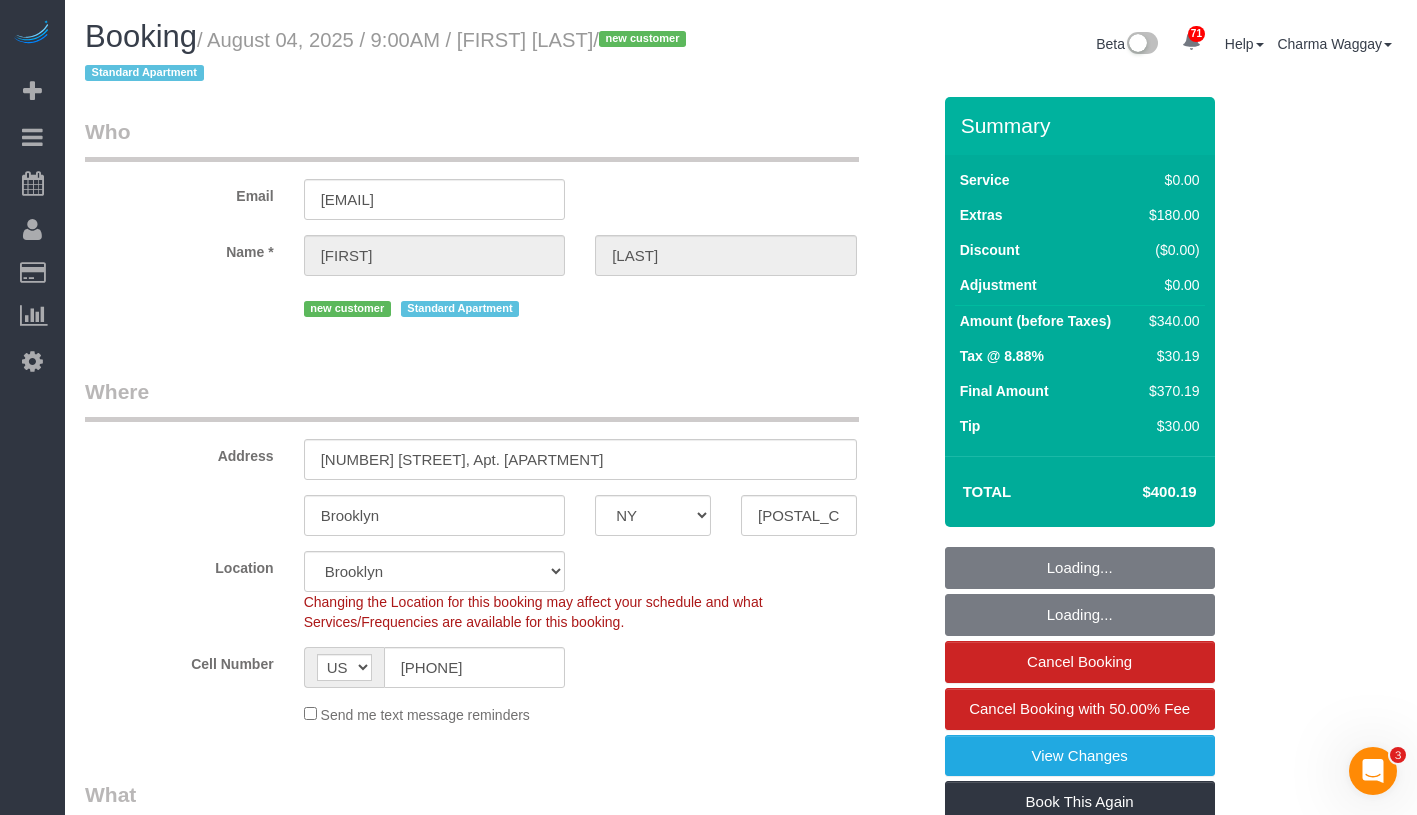 select on "1" 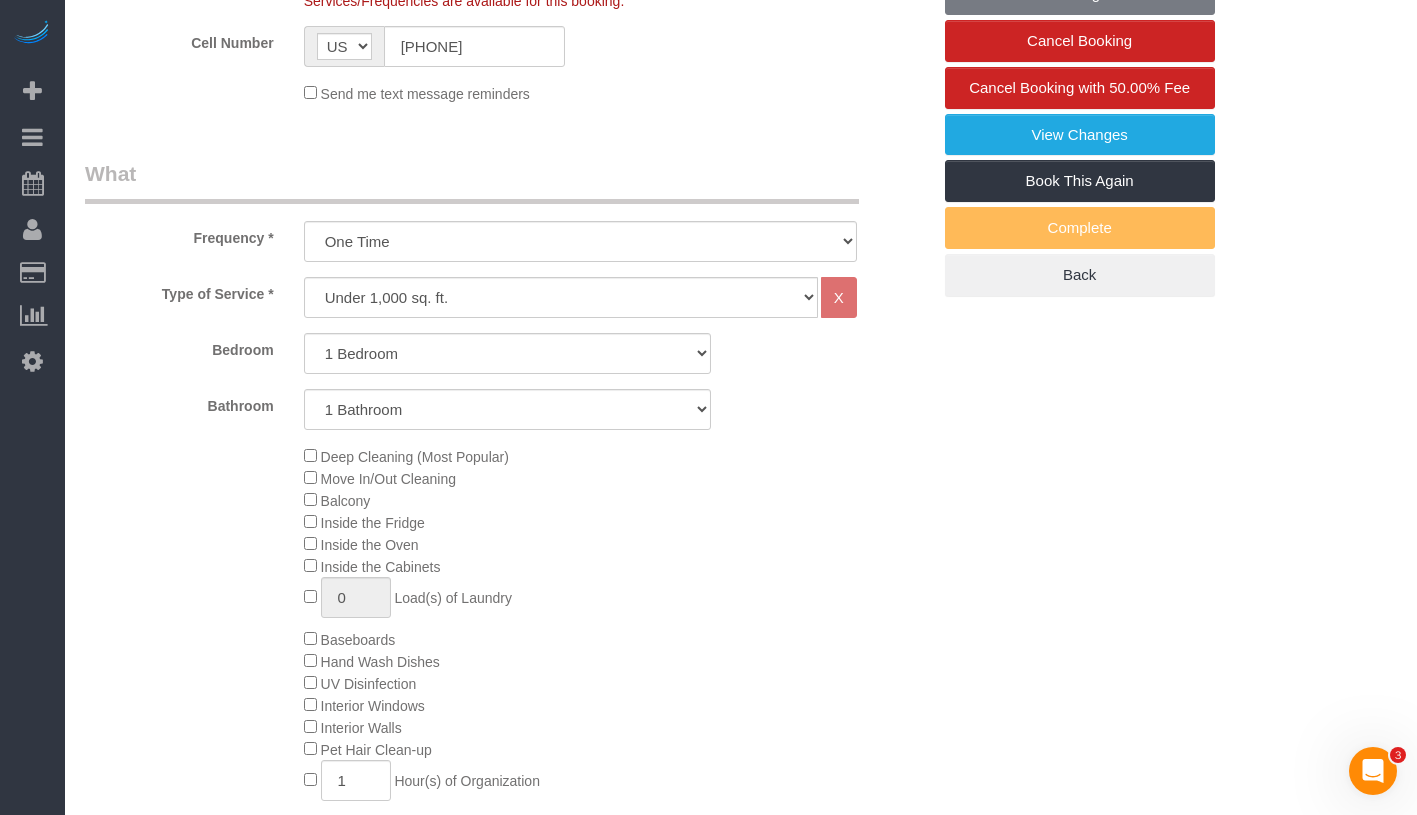 select on "1" 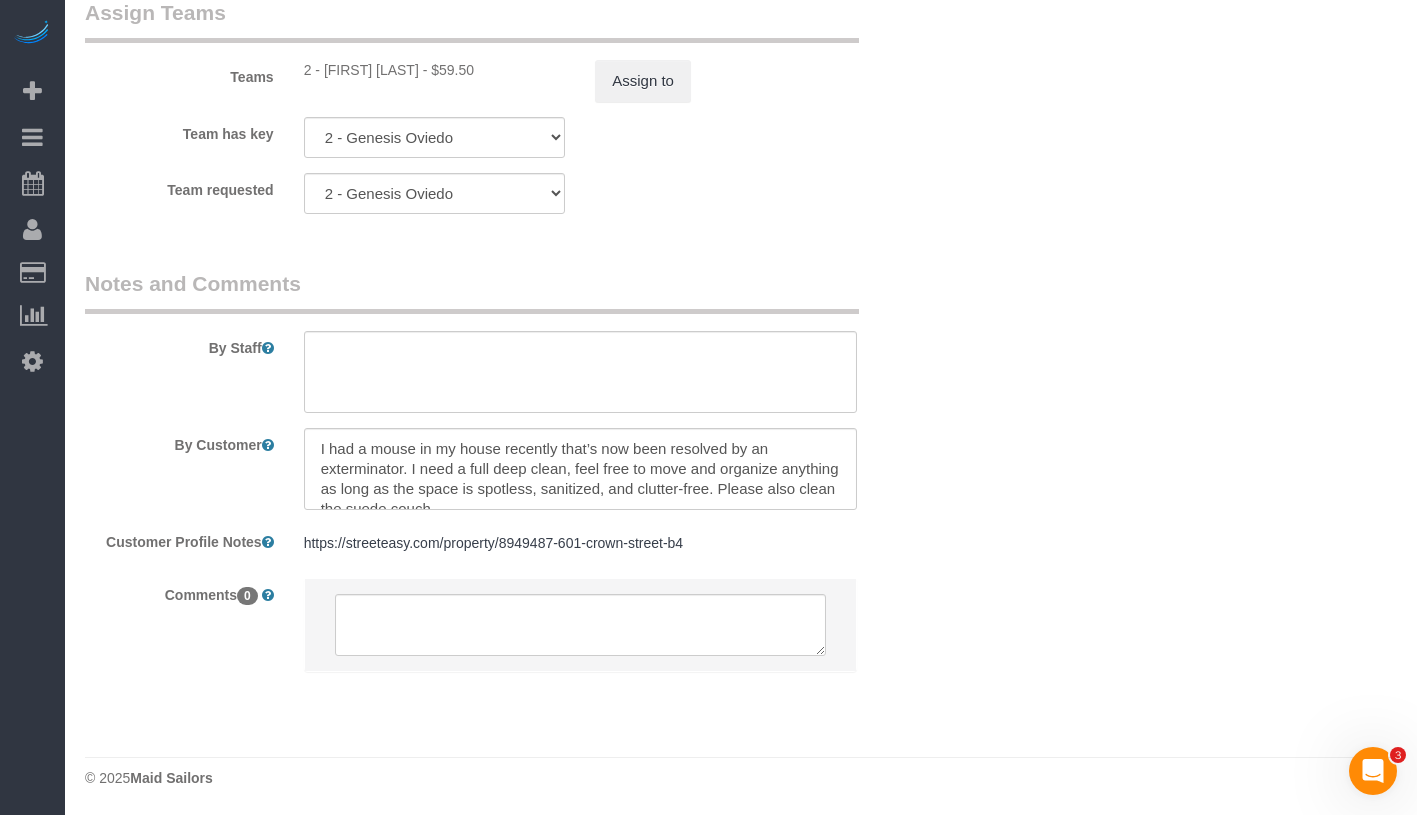 scroll, scrollTop: 2700, scrollLeft: 0, axis: vertical 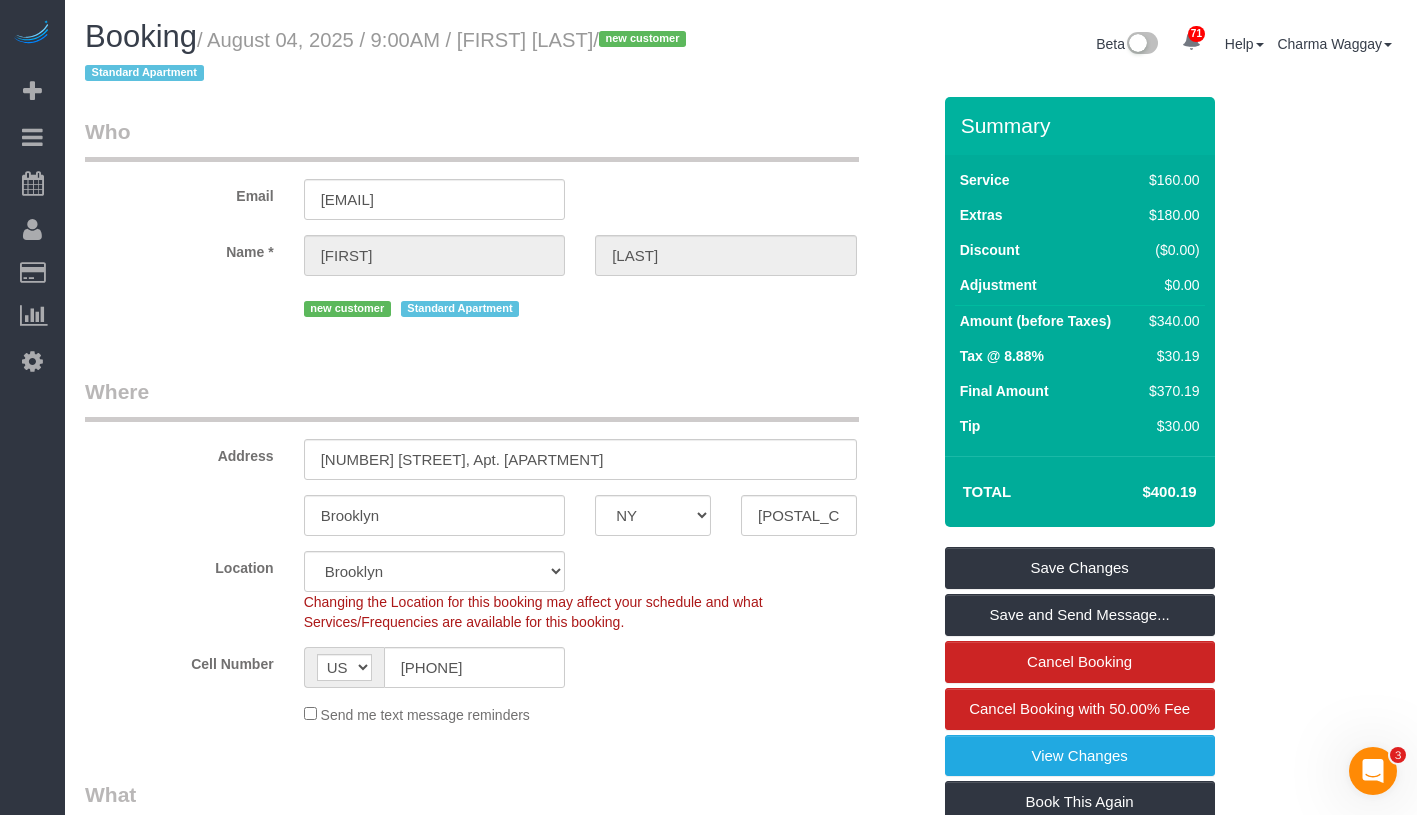 drag, startPoint x: 479, startPoint y: 45, endPoint x: 608, endPoint y: 35, distance: 129.38702 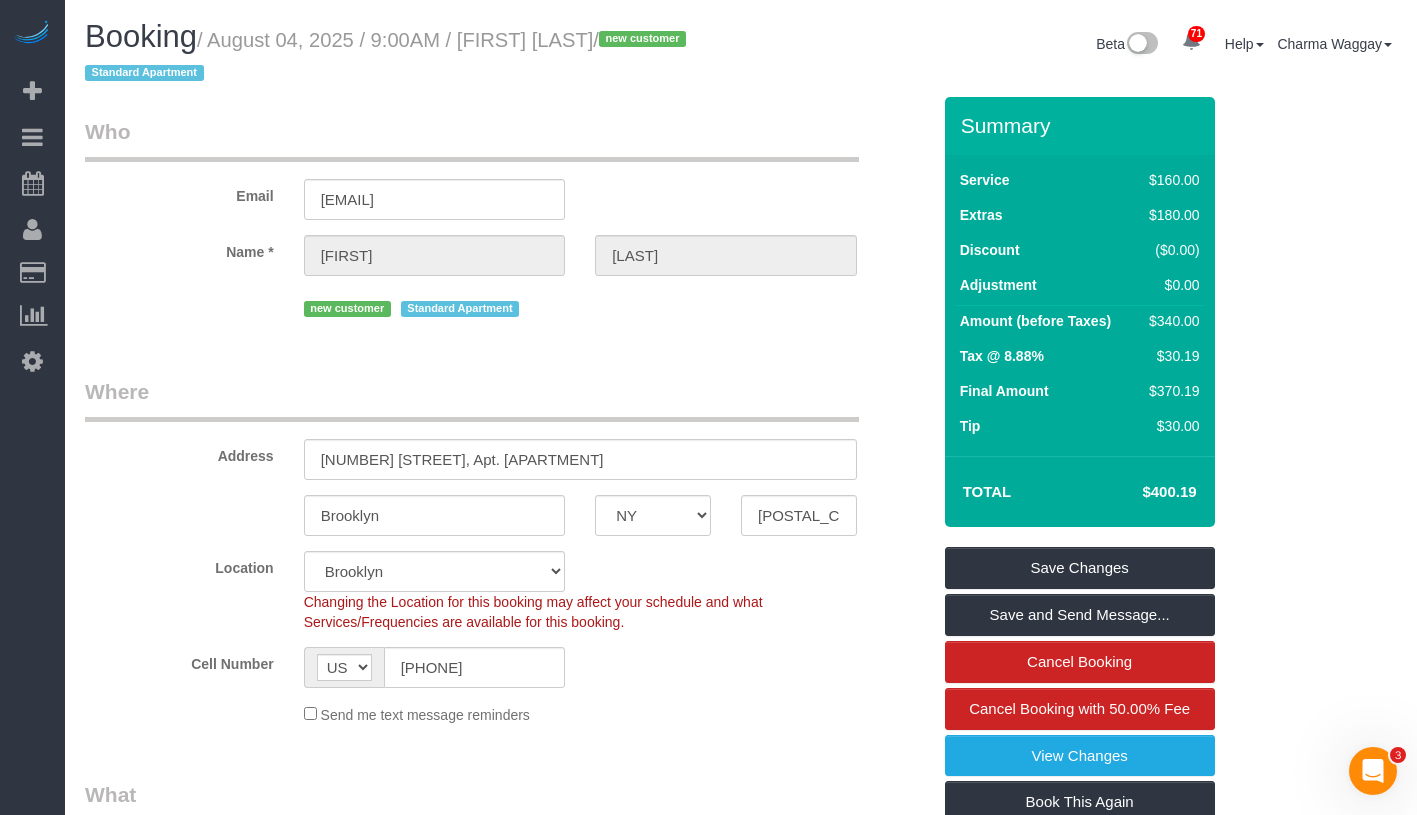 click on "/ August 04, 2025 / 9:00AM / Yahnnica Tate
/
new customer
Standard Apartment" at bounding box center [388, 57] 